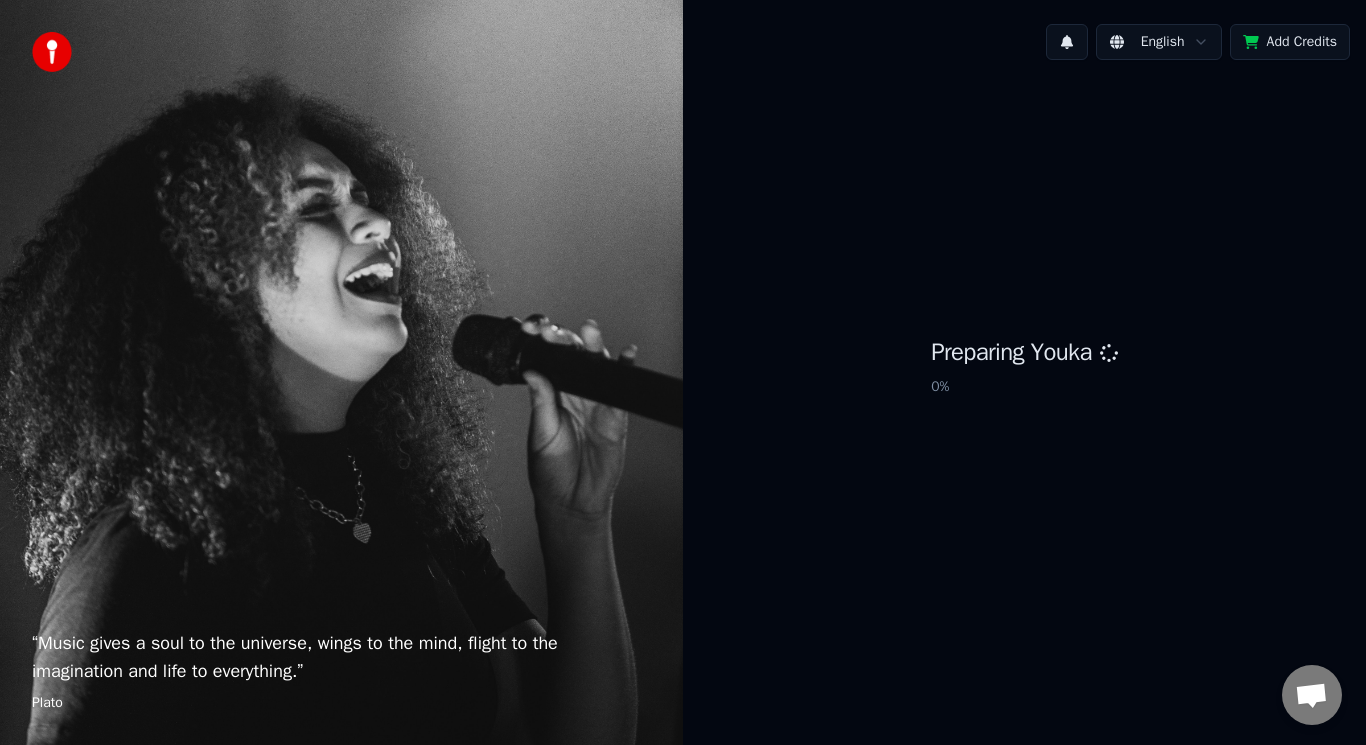 scroll, scrollTop: 0, scrollLeft: 0, axis: both 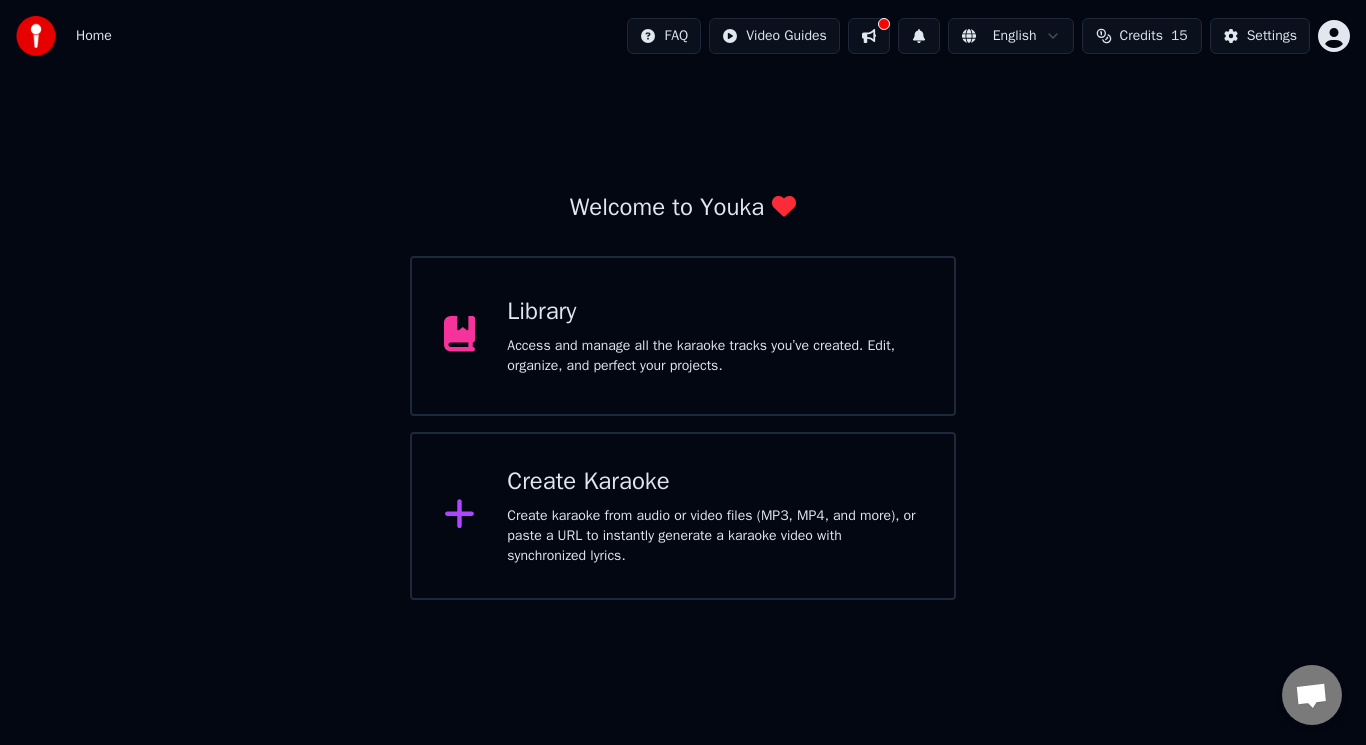 click on "Create karaoke from audio or video files (MP3, MP4, and more), or paste a URL to instantly generate a karaoke video with synchronized lyrics." at bounding box center [714, 536] 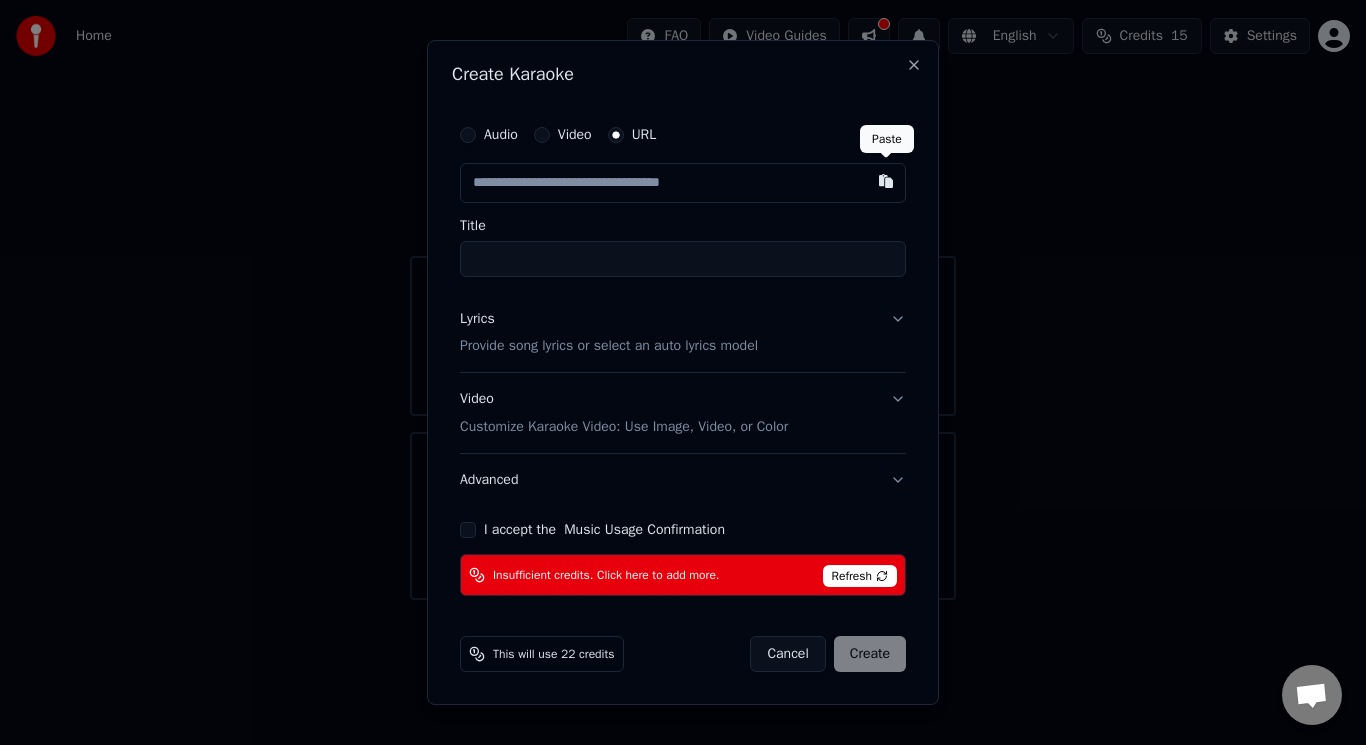 click at bounding box center (886, 181) 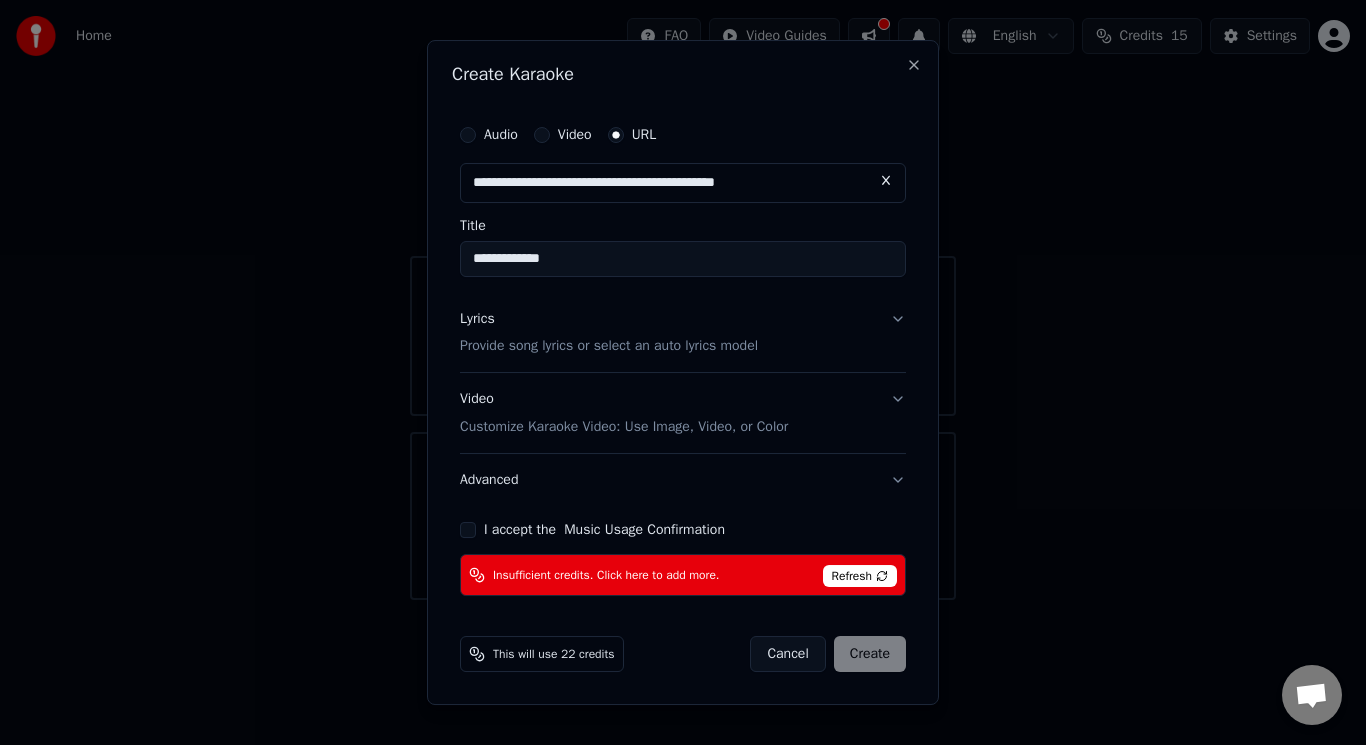 drag, startPoint x: 528, startPoint y: 263, endPoint x: 468, endPoint y: 263, distance: 60 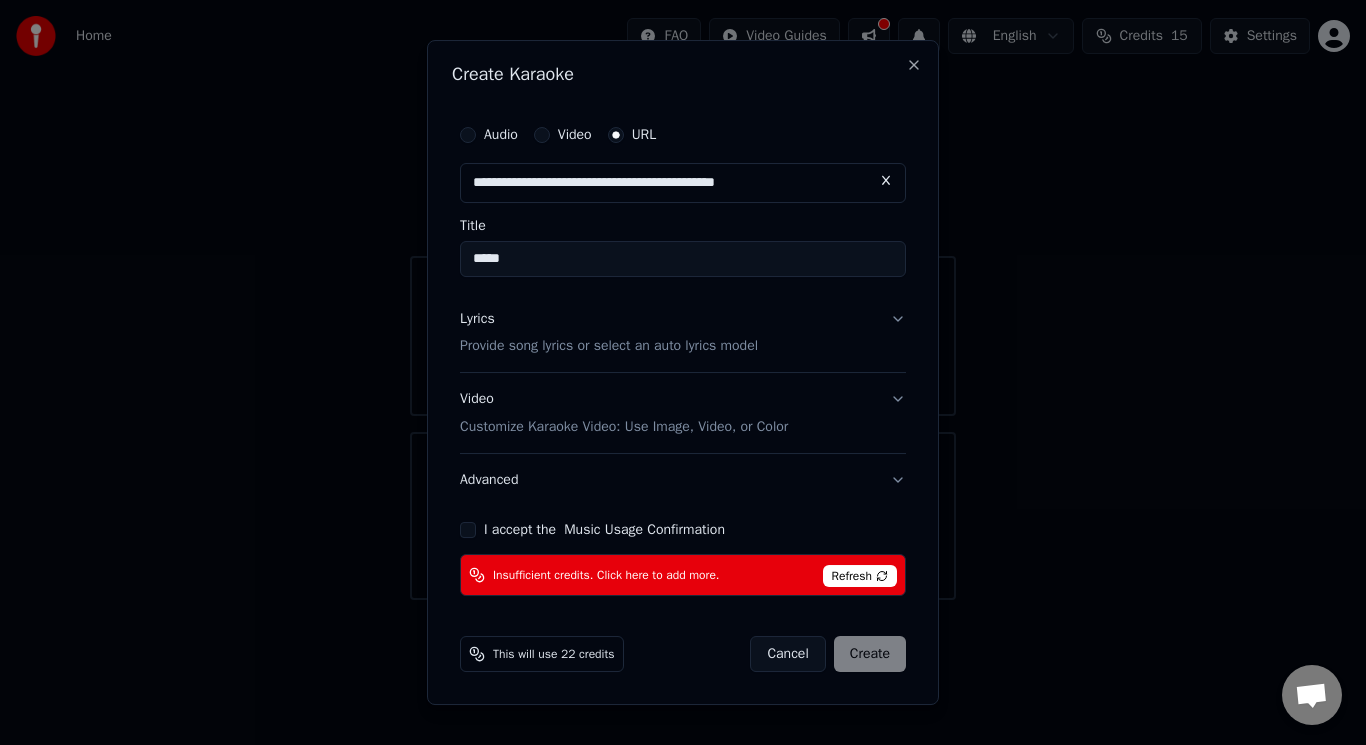click on "****" at bounding box center [683, 259] 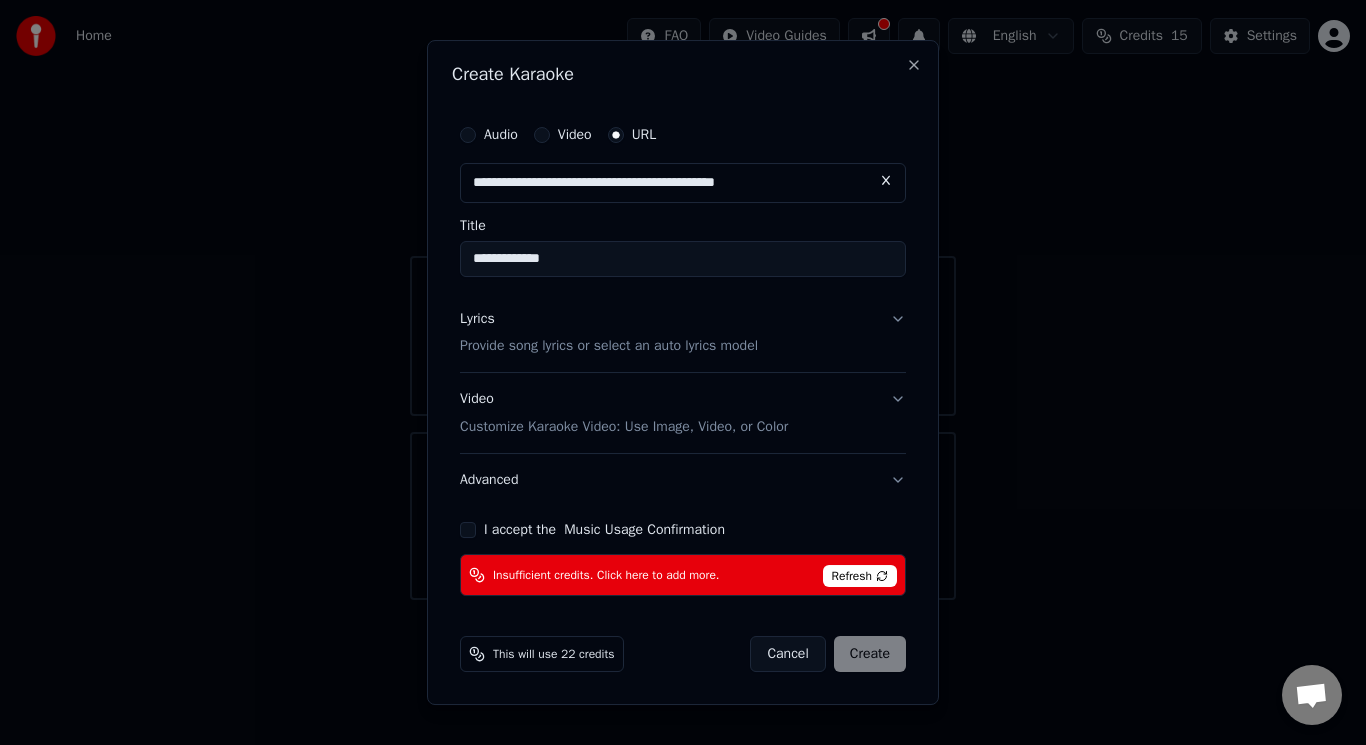 type on "**********" 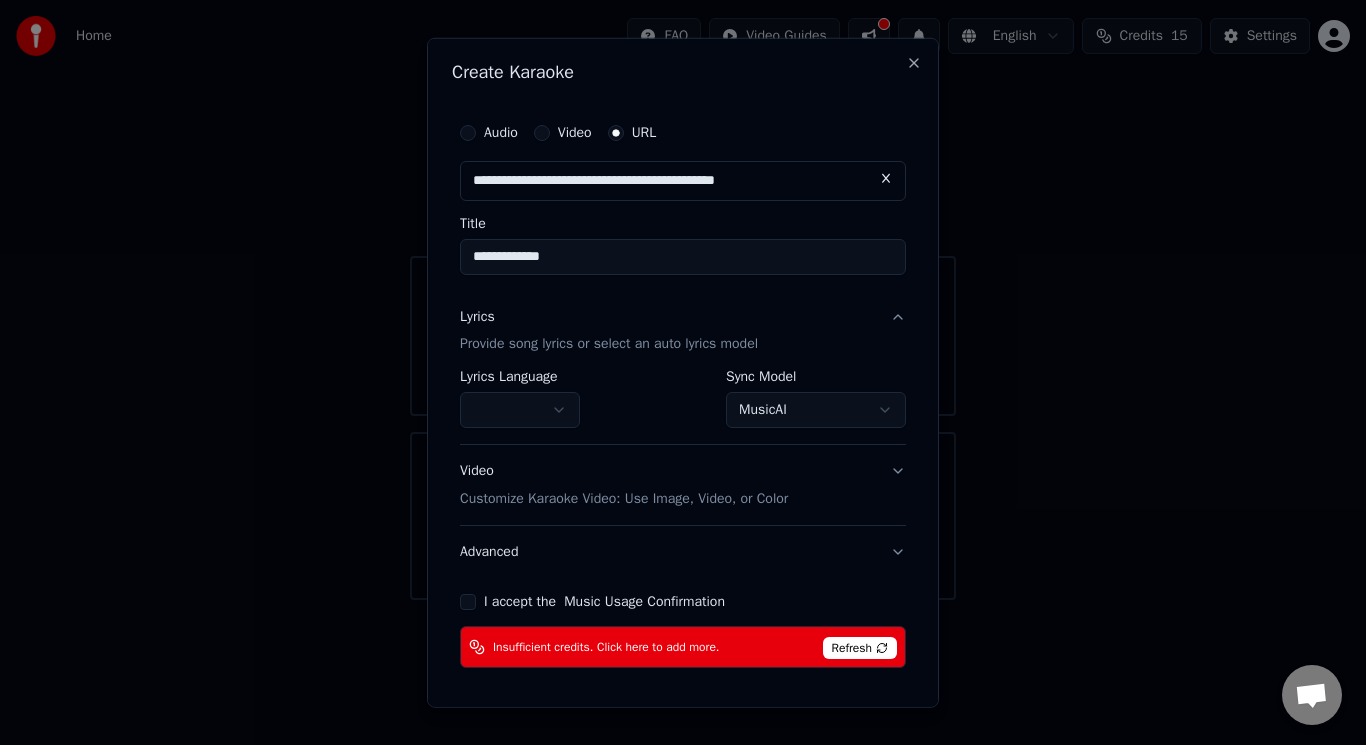 click on "**********" at bounding box center (683, 300) 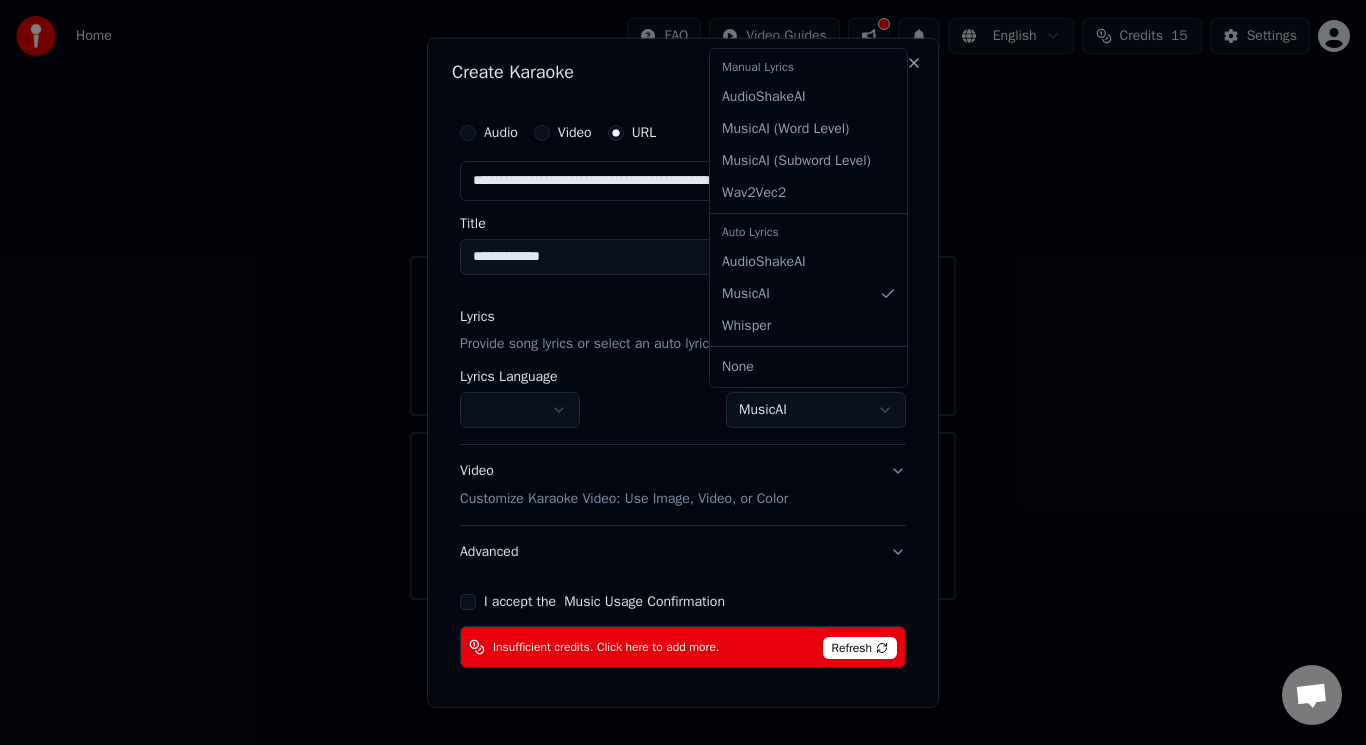 select on "**********" 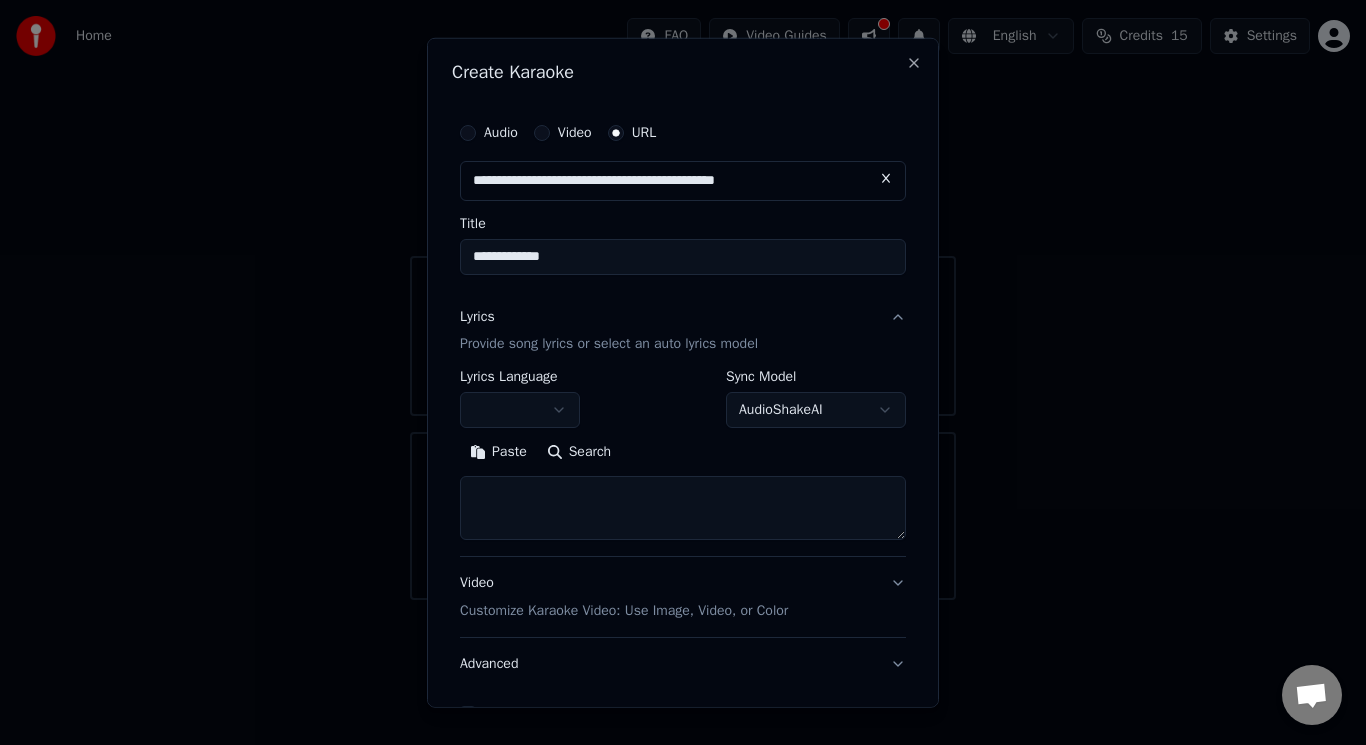 click on "Search" at bounding box center (579, 452) 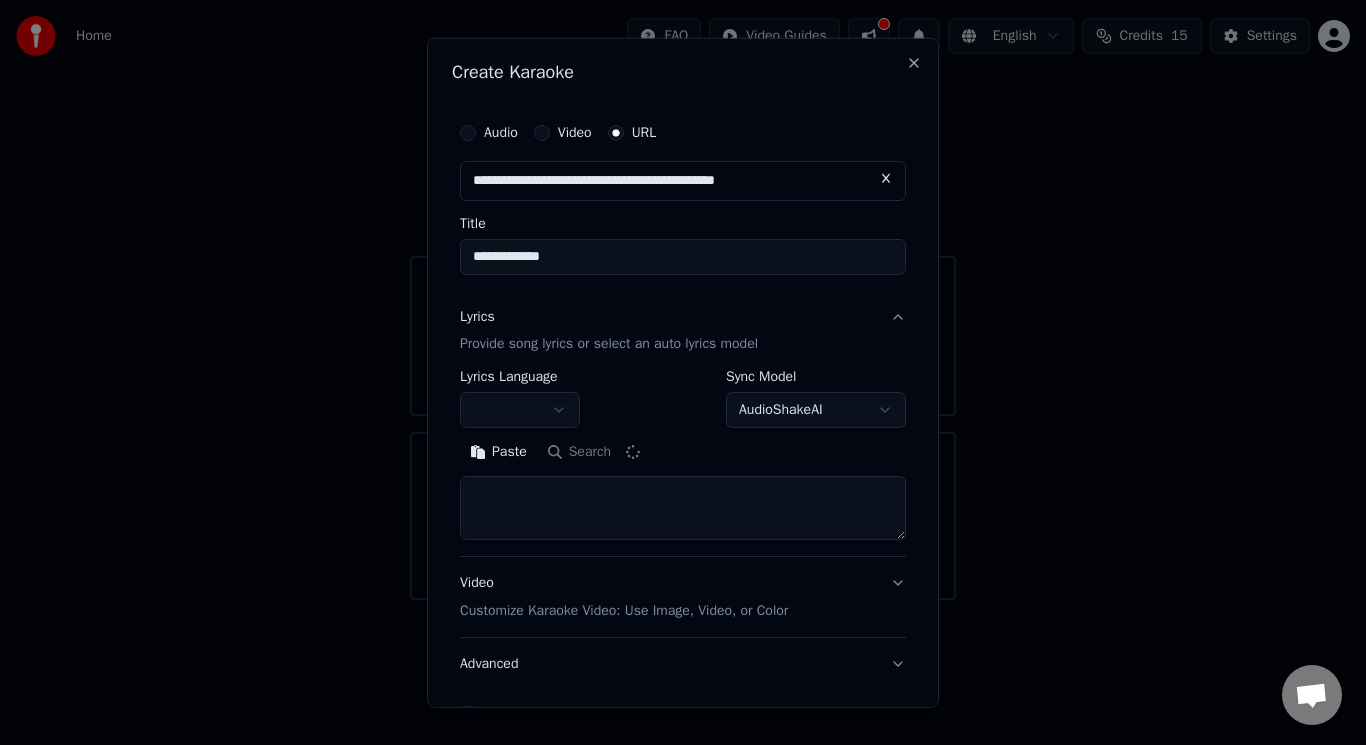 type on "**********" 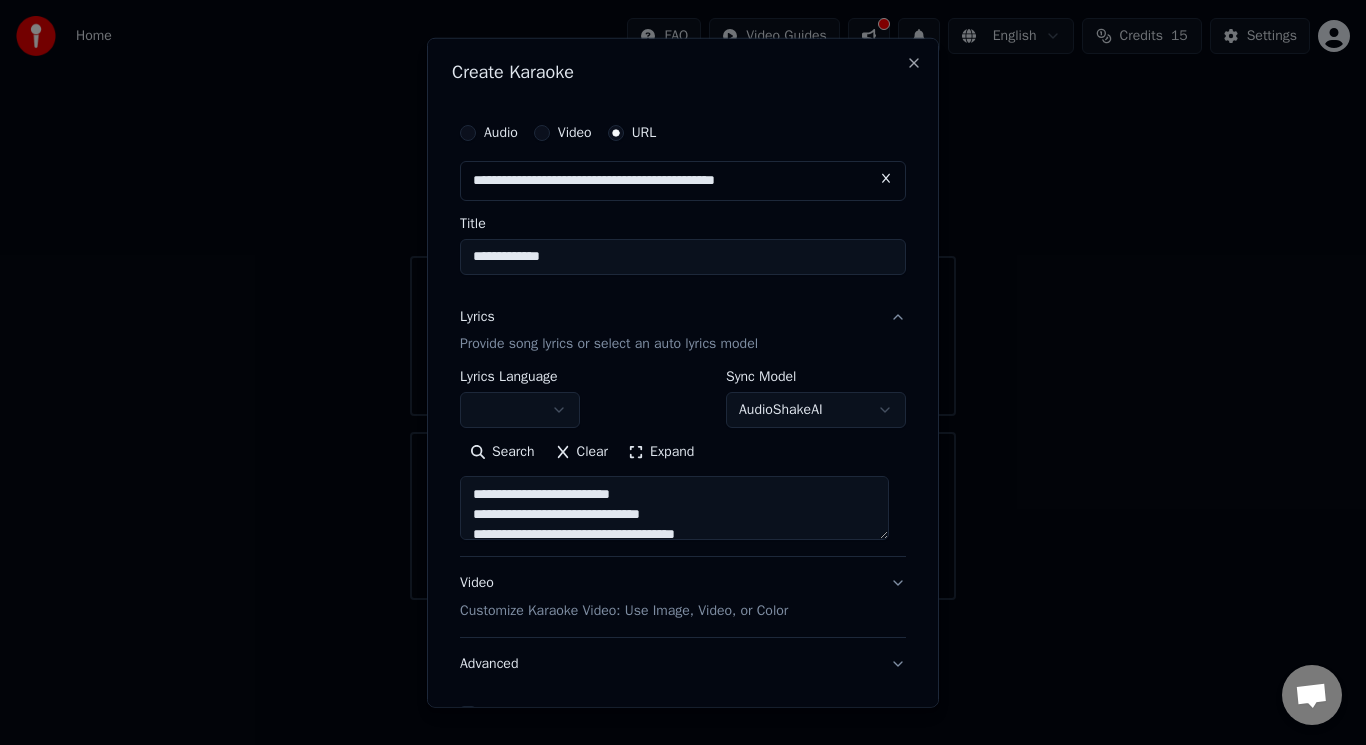 click on "Expand" at bounding box center [661, 452] 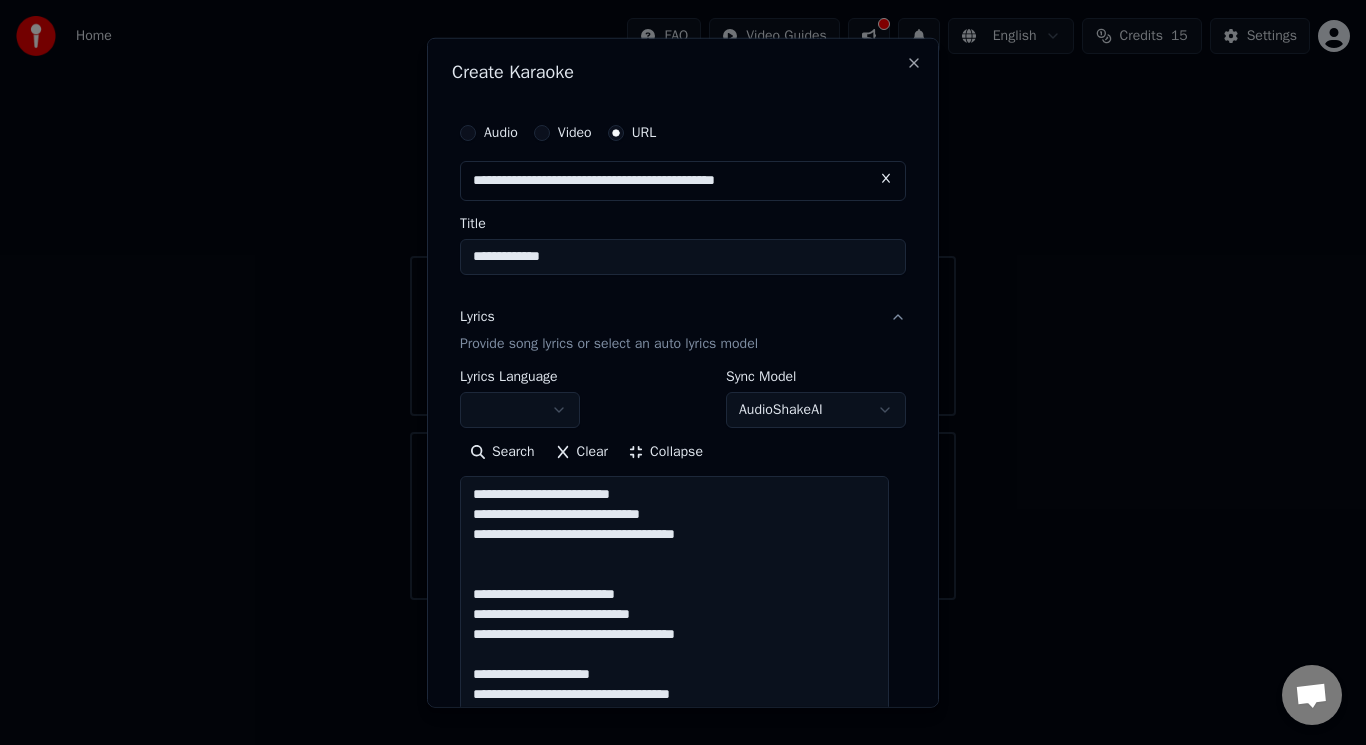 scroll, scrollTop: 300, scrollLeft: 0, axis: vertical 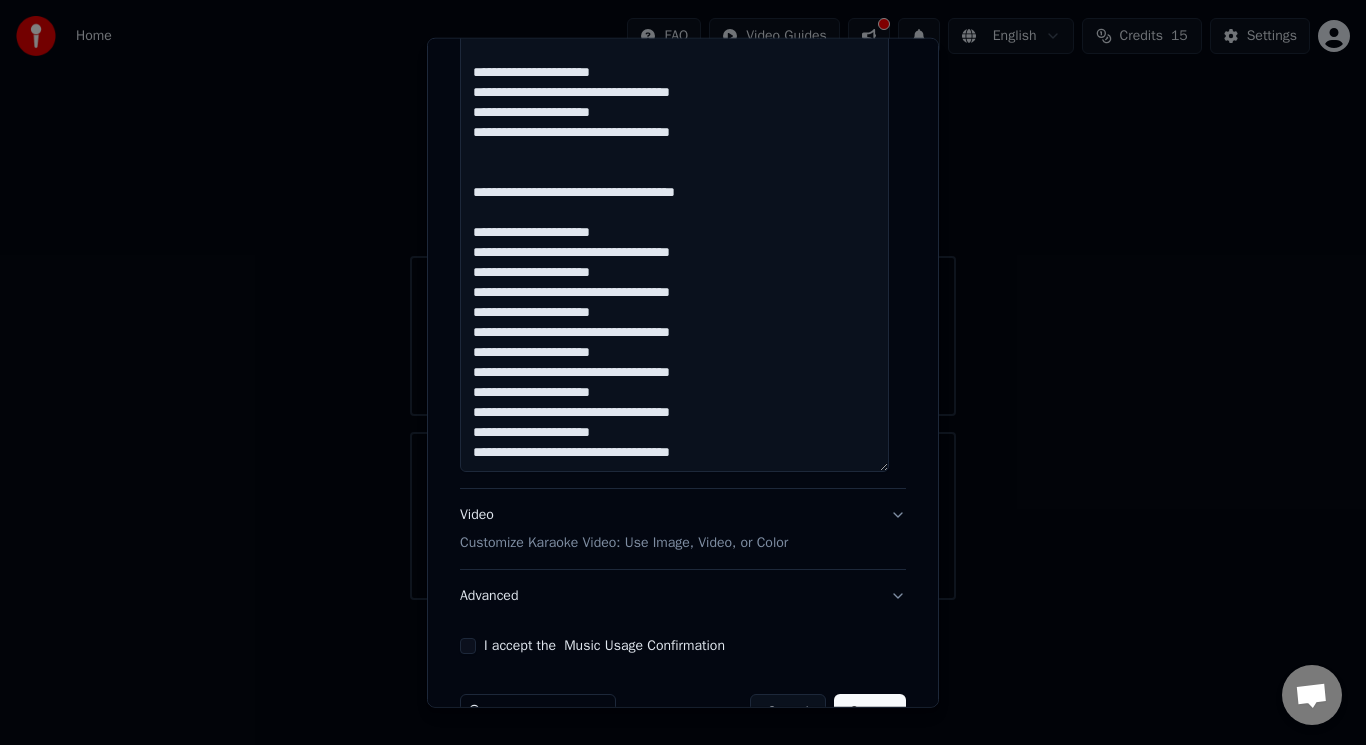 click on "Video Customize Karaoke Video: Use Image, Video, or Color" at bounding box center (683, 529) 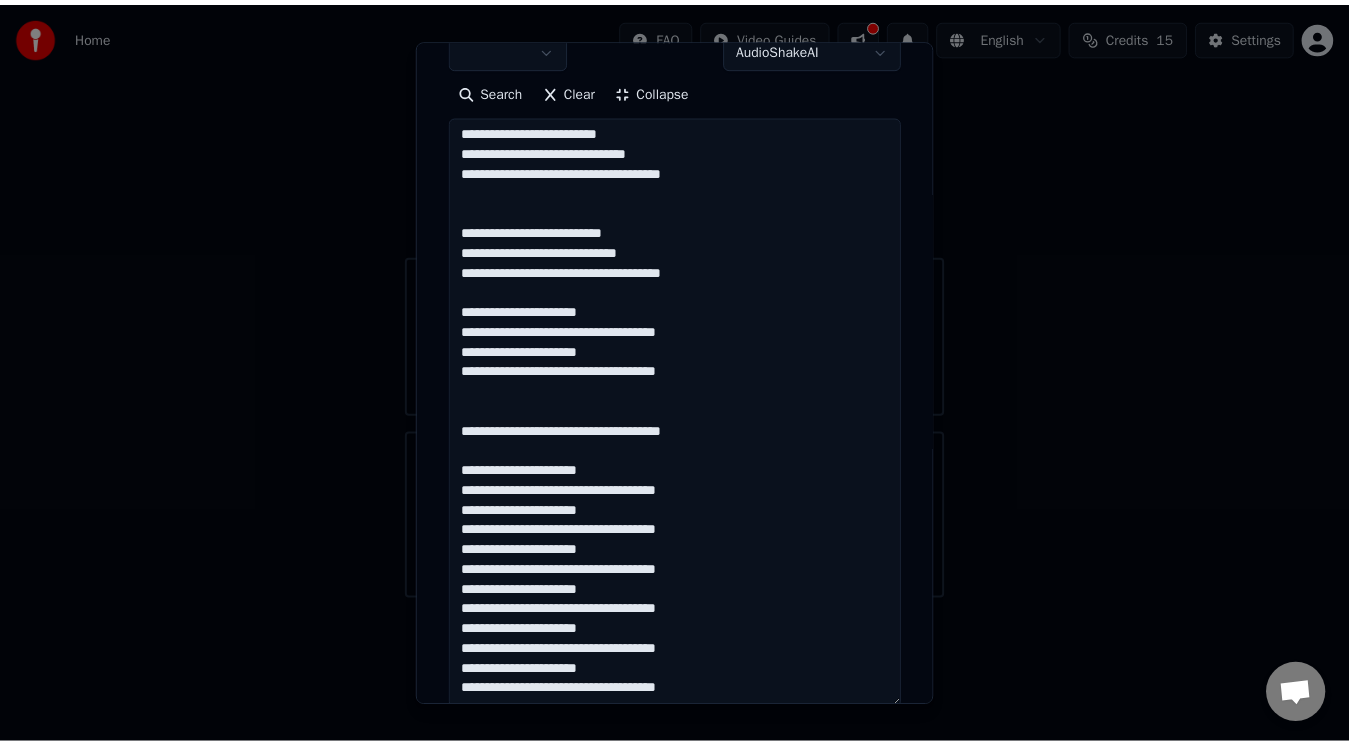 scroll, scrollTop: 331, scrollLeft: 0, axis: vertical 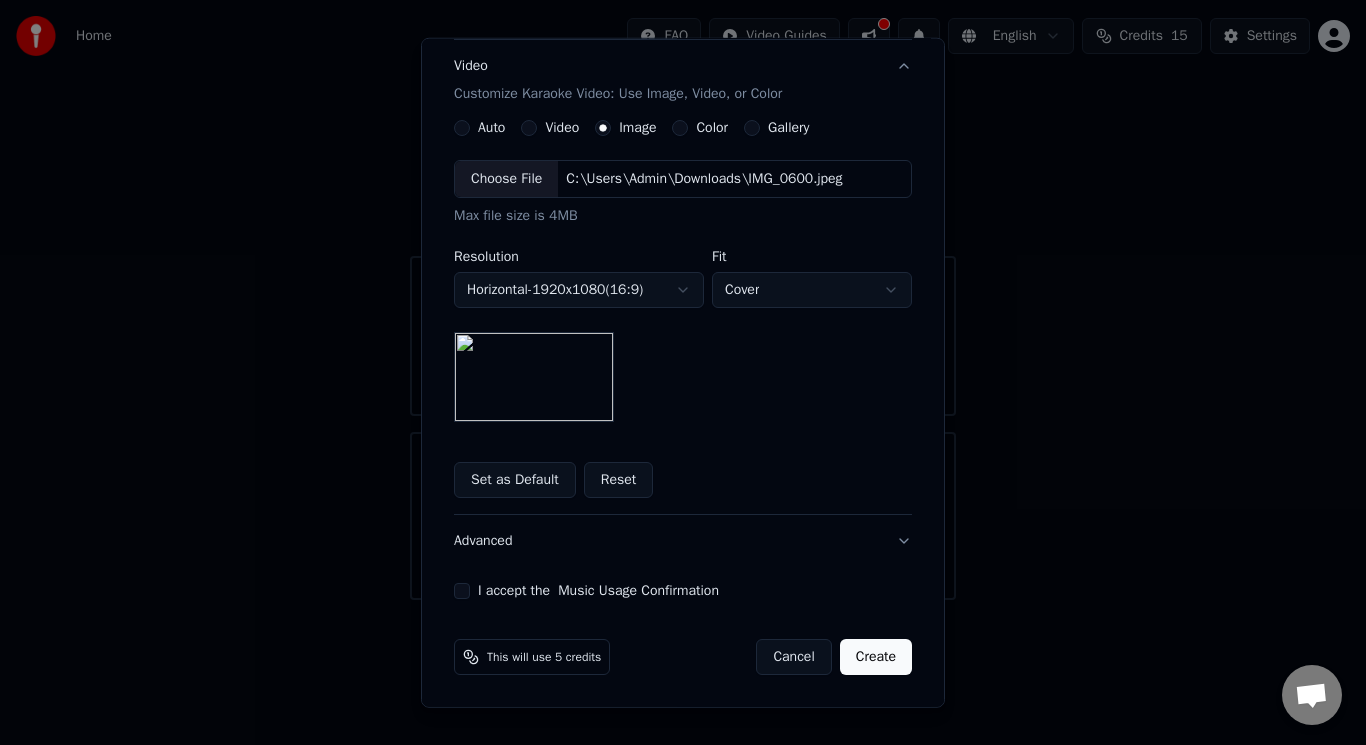 click at bounding box center [534, 377] 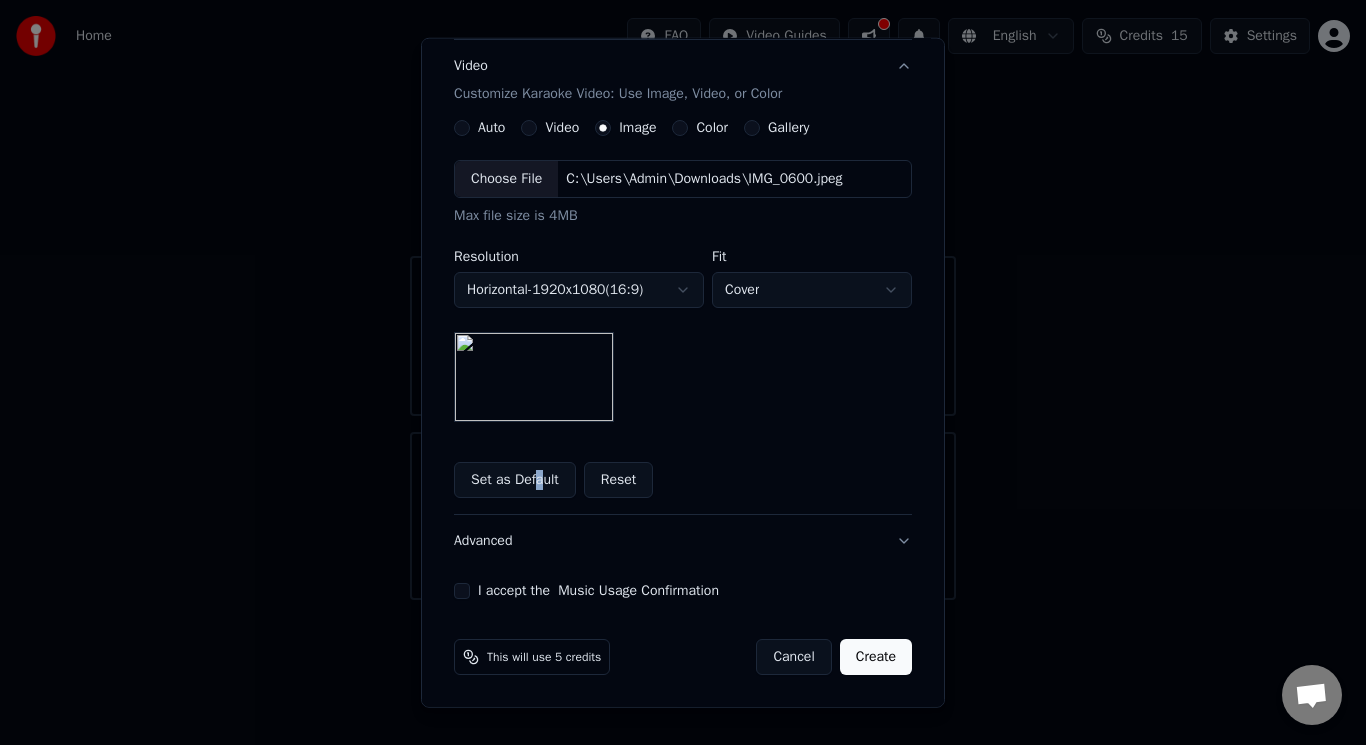 click on "Set as Default" at bounding box center [515, 480] 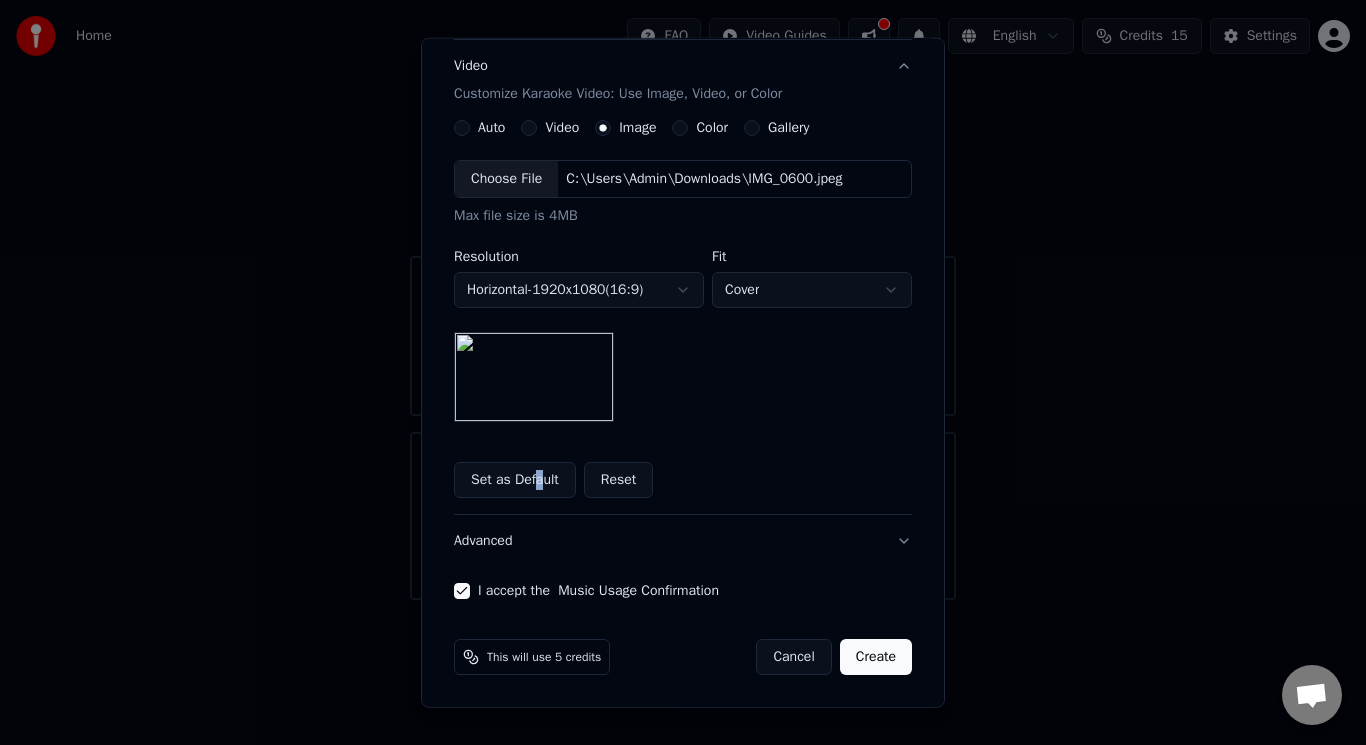 click on "Create" at bounding box center (876, 657) 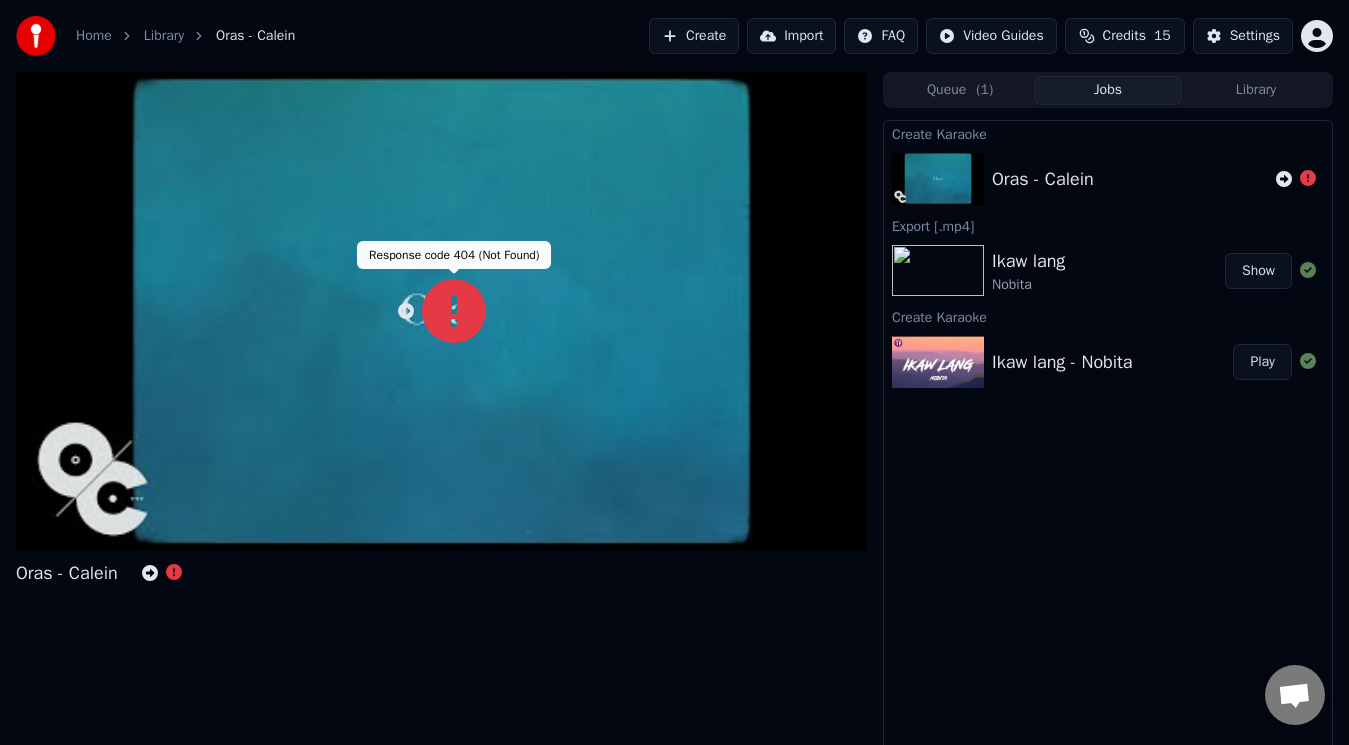 click 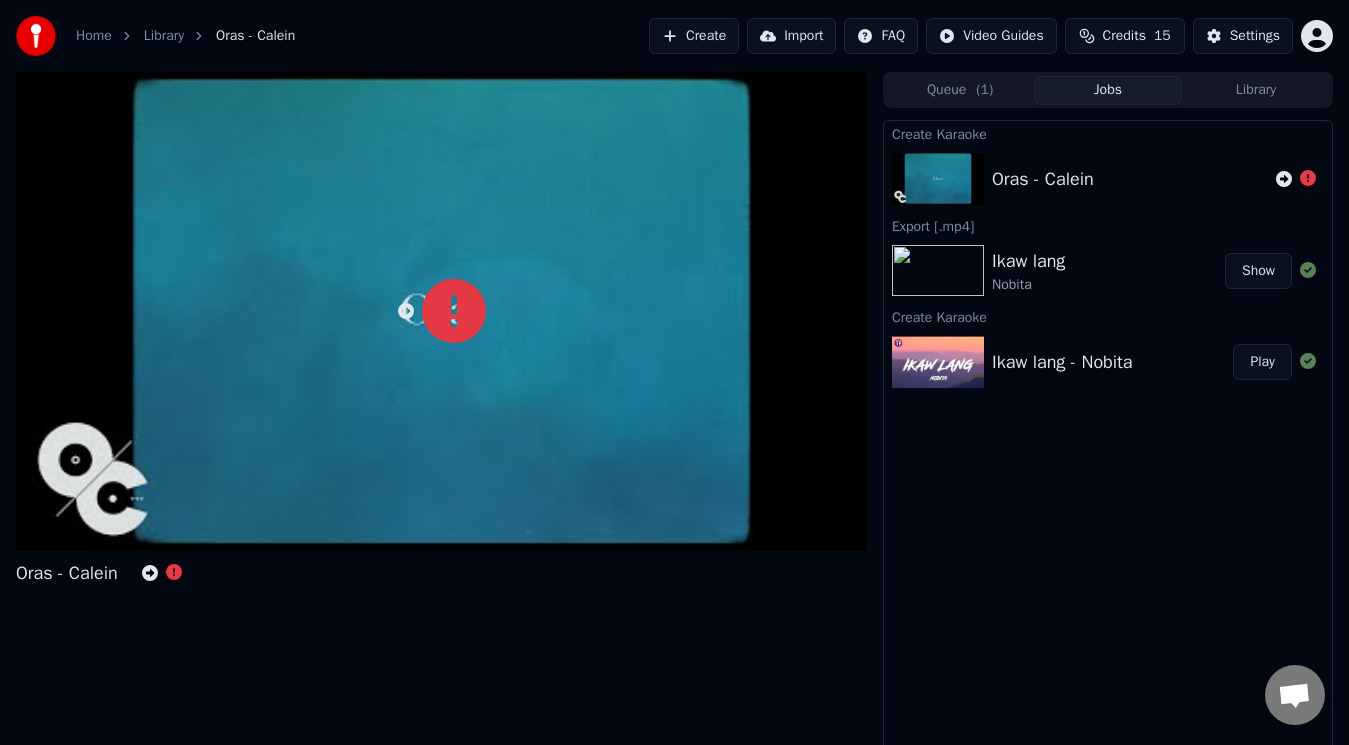 click on "Oras - Calein" at bounding box center [1108, 179] 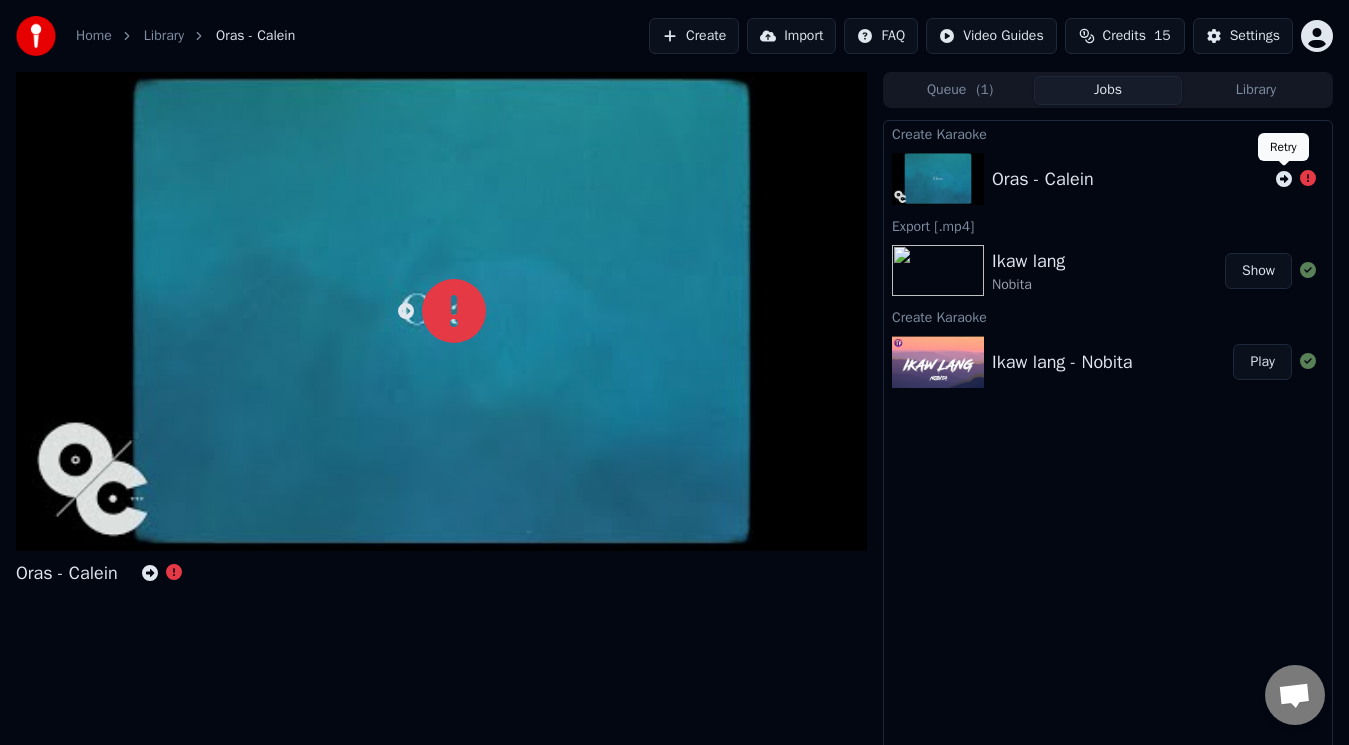 click 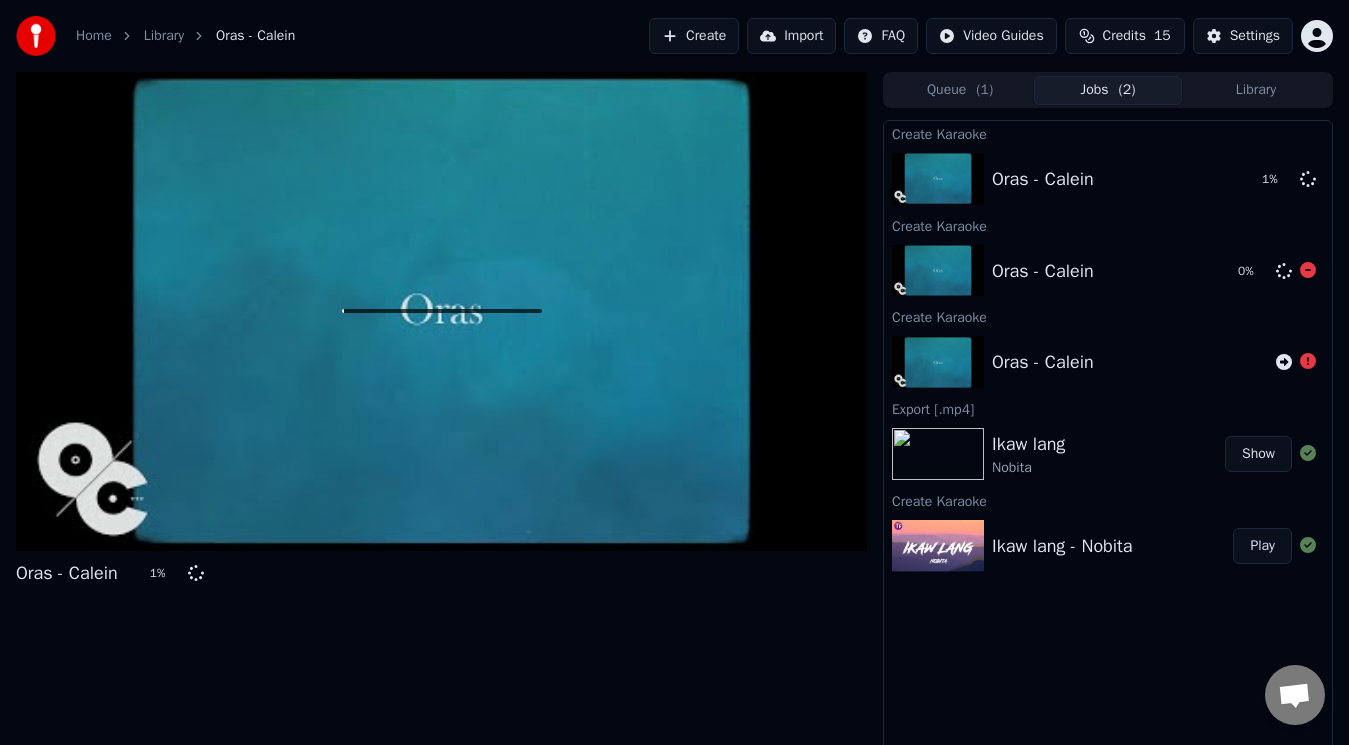 click on "Oras - Calein 1 % Queue ( 1 ) Jobs ( 2 ) Library Create Karaoke Oras - Calein 1 % Create Karaoke Oras - Calein 0 % Create Karaoke Oras - Calein Export [.mp4] Ikaw lang Nobita Show Create Karaoke Ikaw lang - Nobita Play" at bounding box center [674, 412] 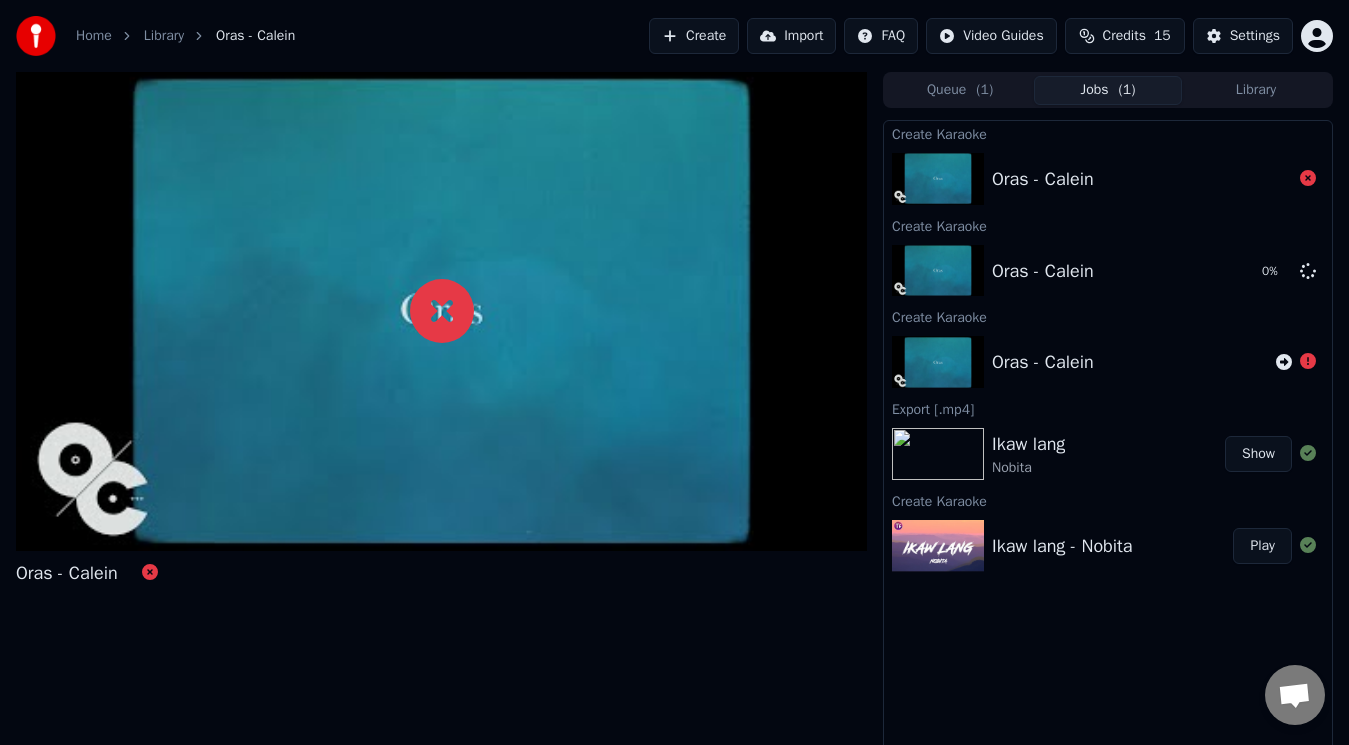 click 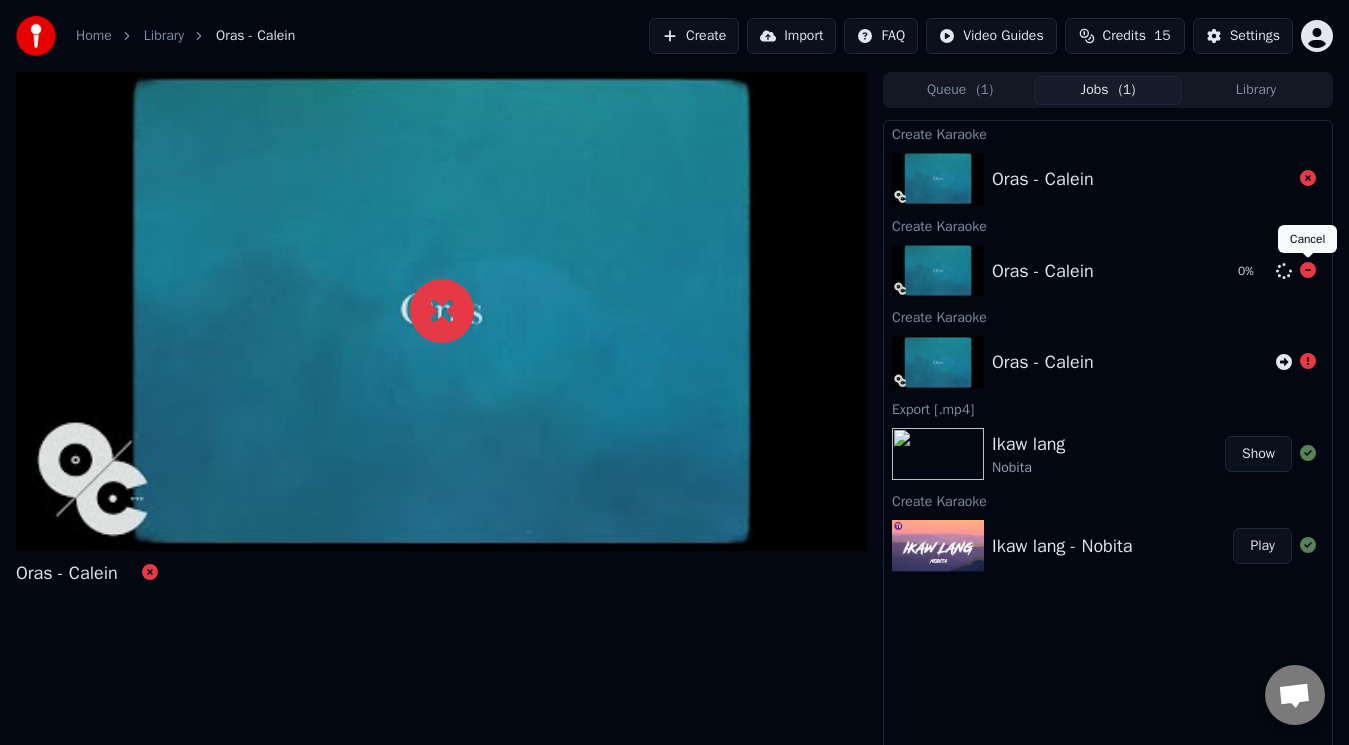 click 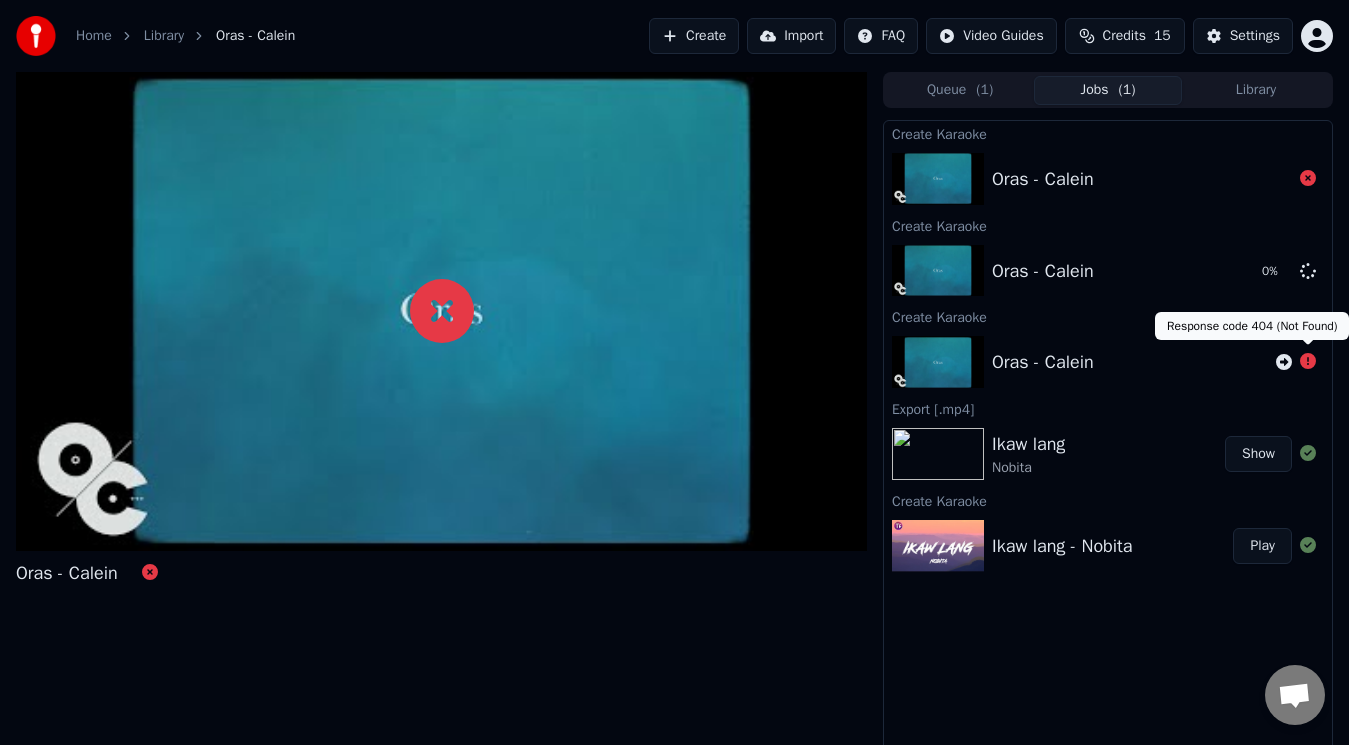 click 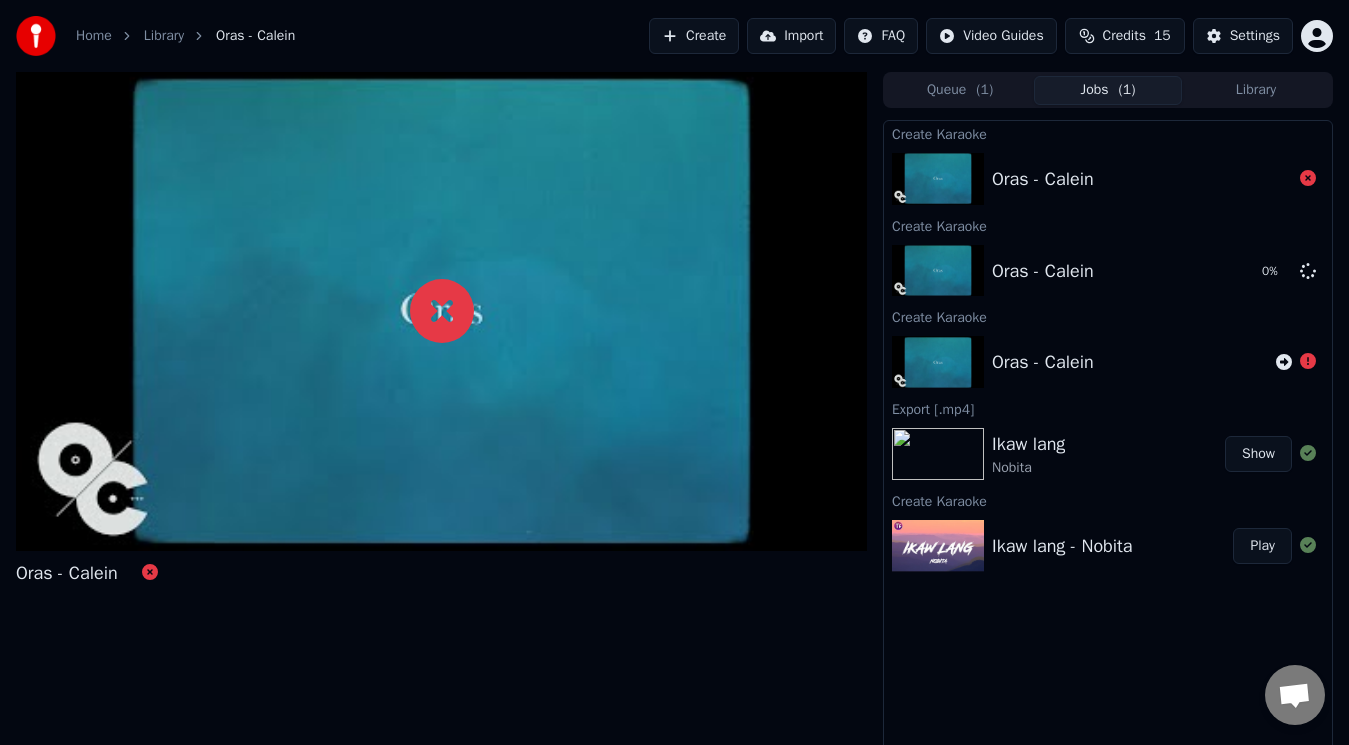 click 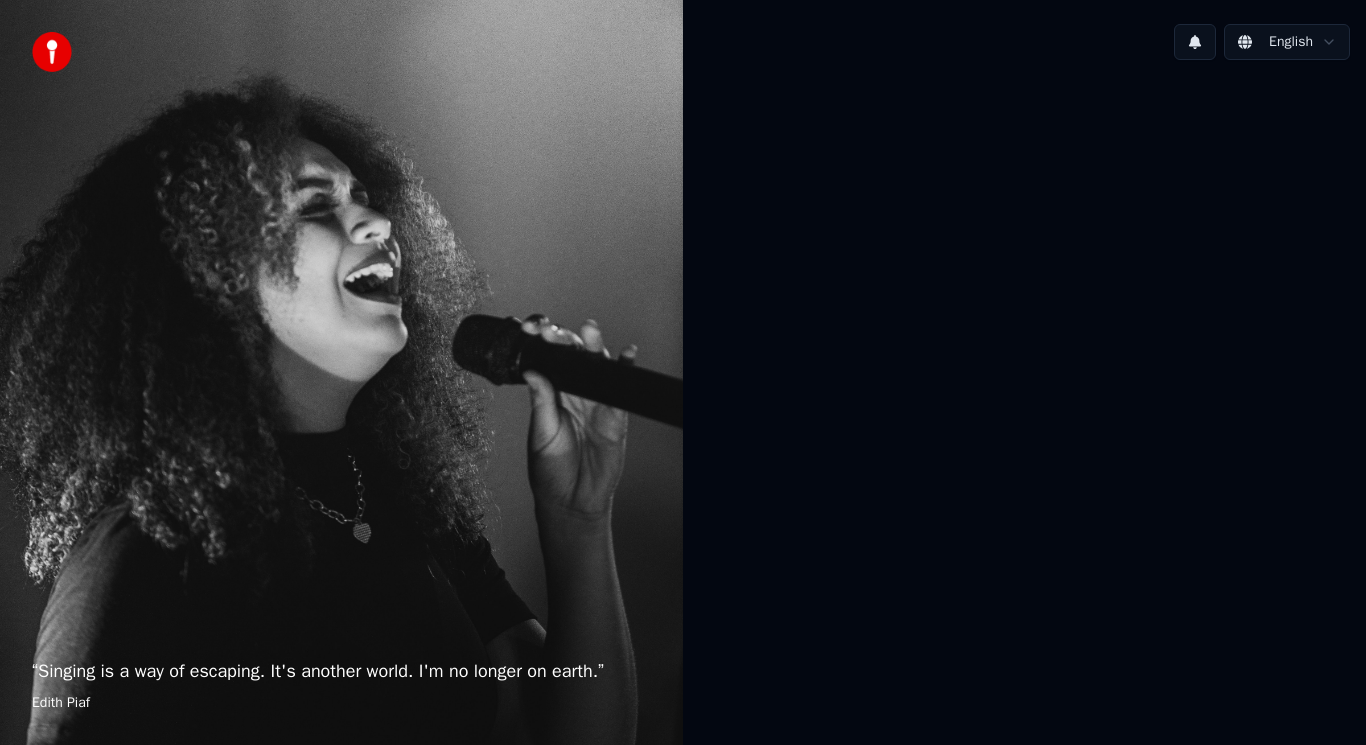 scroll, scrollTop: 0, scrollLeft: 0, axis: both 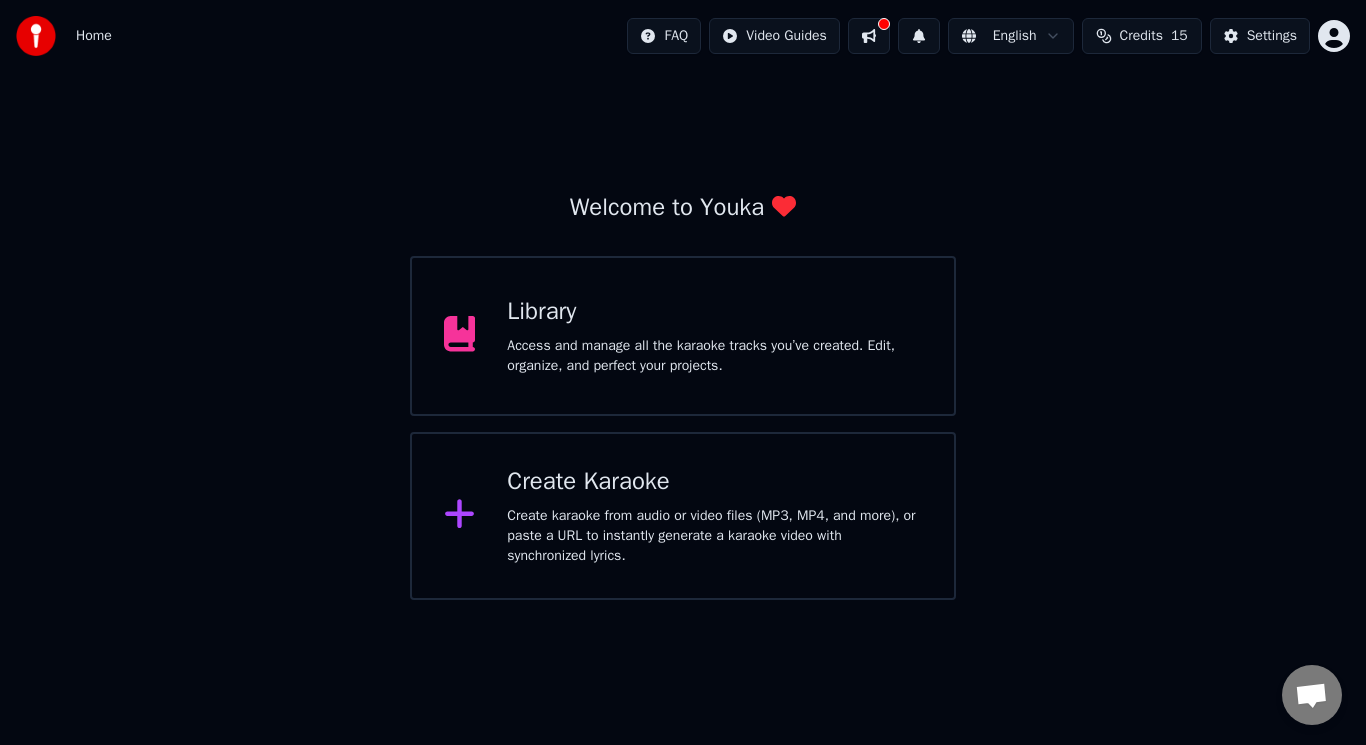 click on "Access and manage all the karaoke tracks you’ve created. Edit, organize, and perfect your projects." at bounding box center (714, 356) 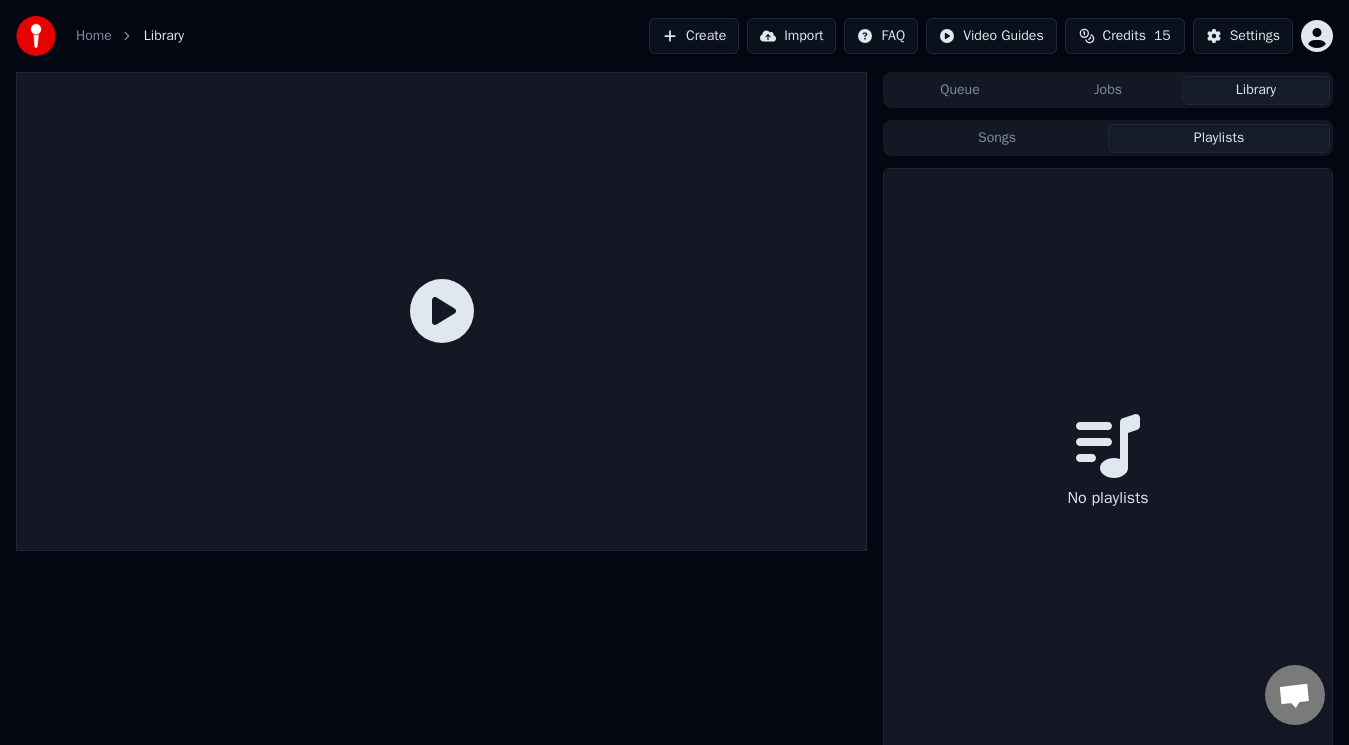 click on "Playlists" at bounding box center [1219, 138] 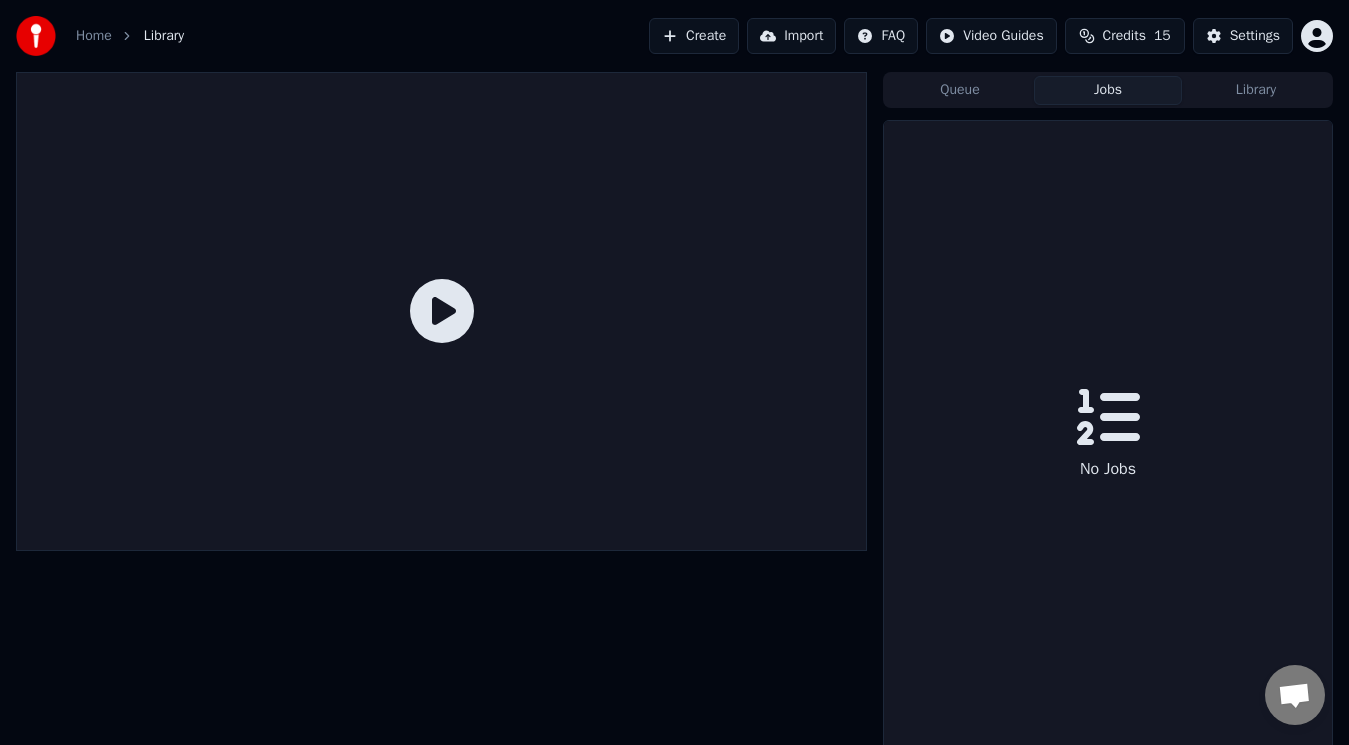 click on "Jobs" at bounding box center (1108, 90) 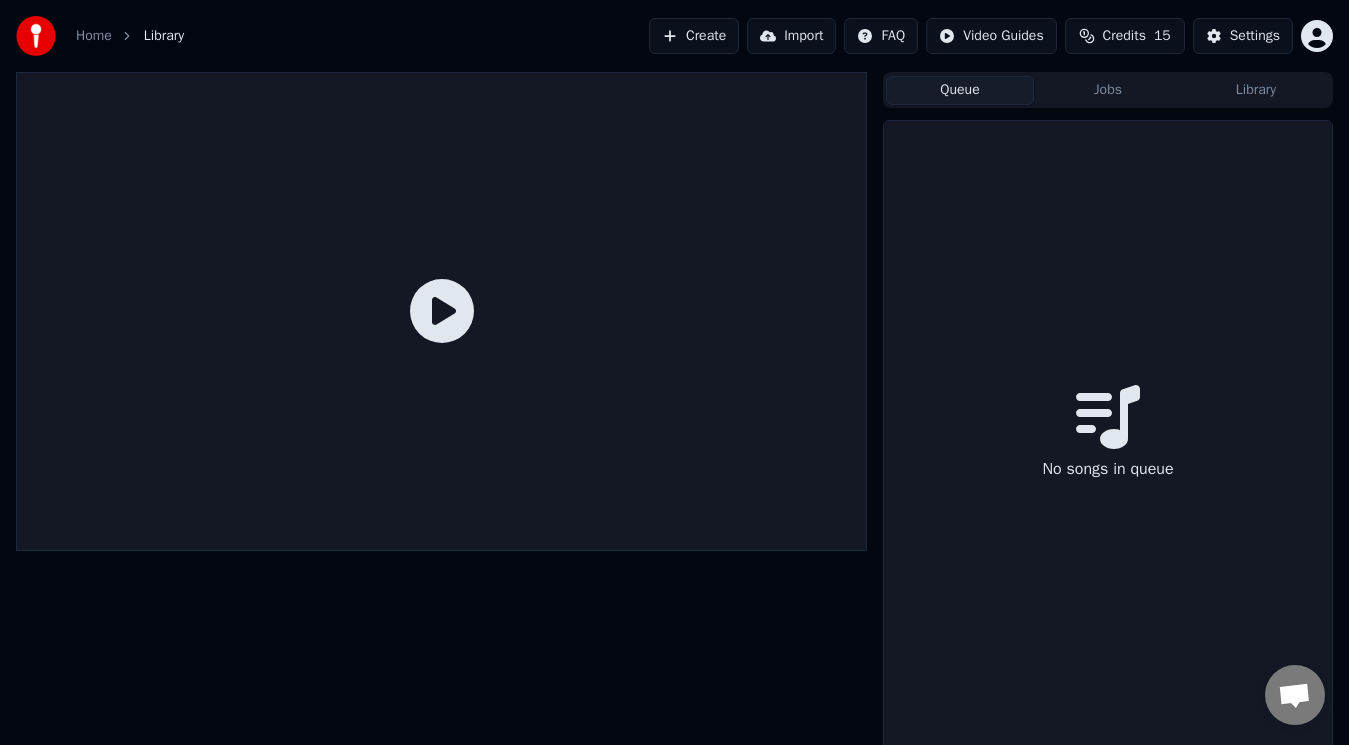 click on "Queue" at bounding box center (960, 90) 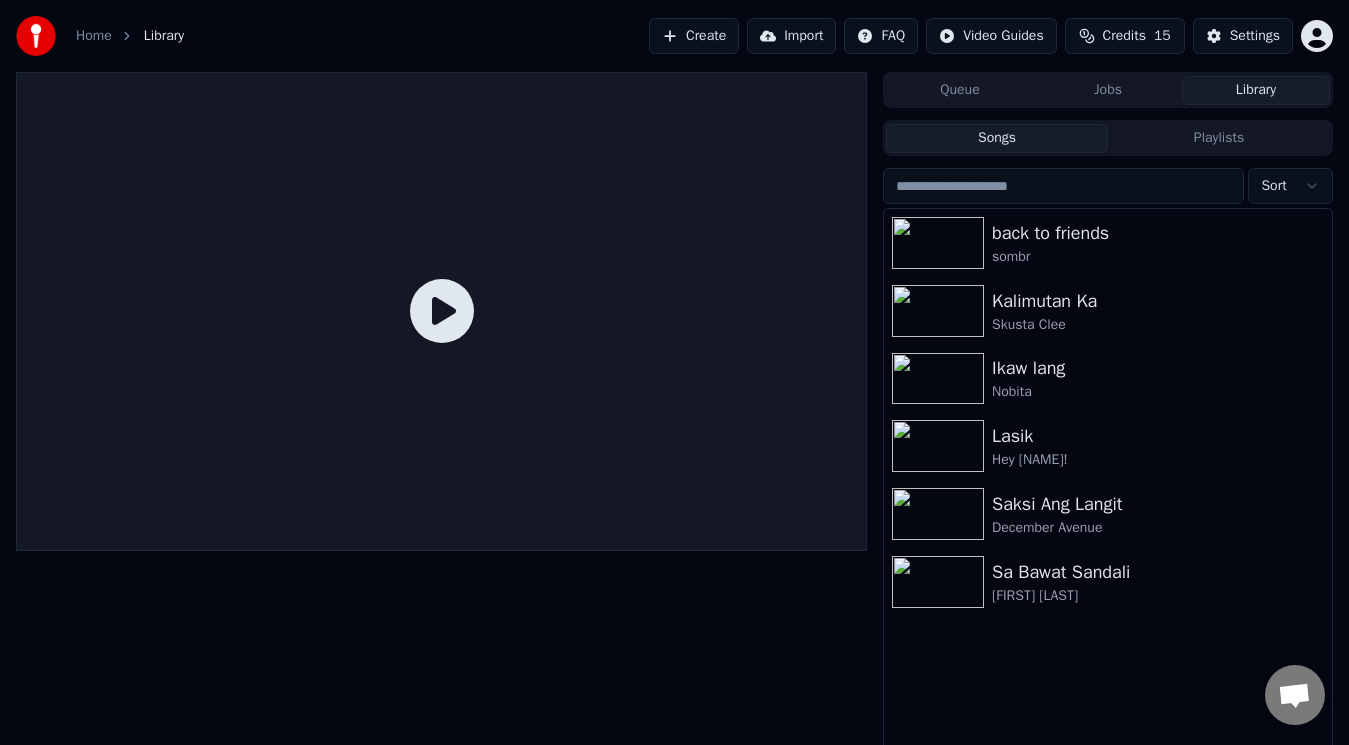 click on "Create" at bounding box center [694, 36] 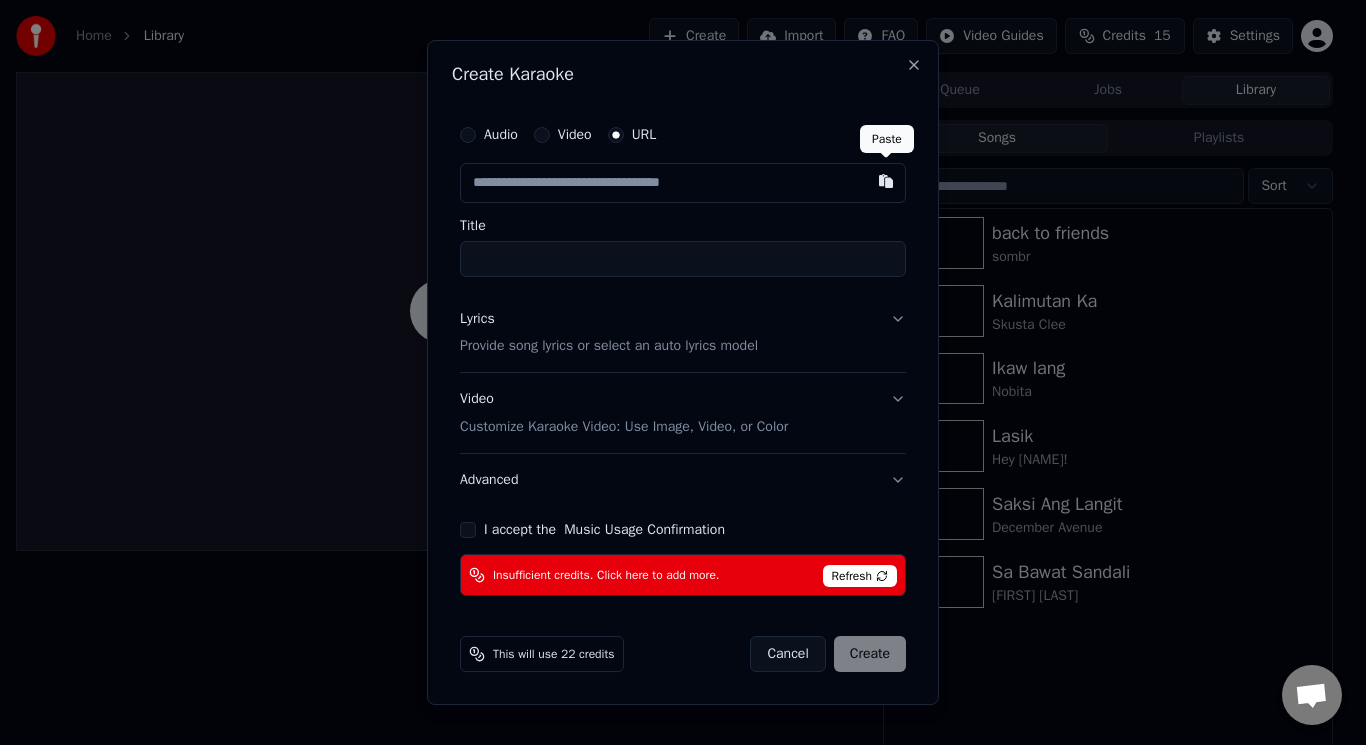 click at bounding box center [886, 181] 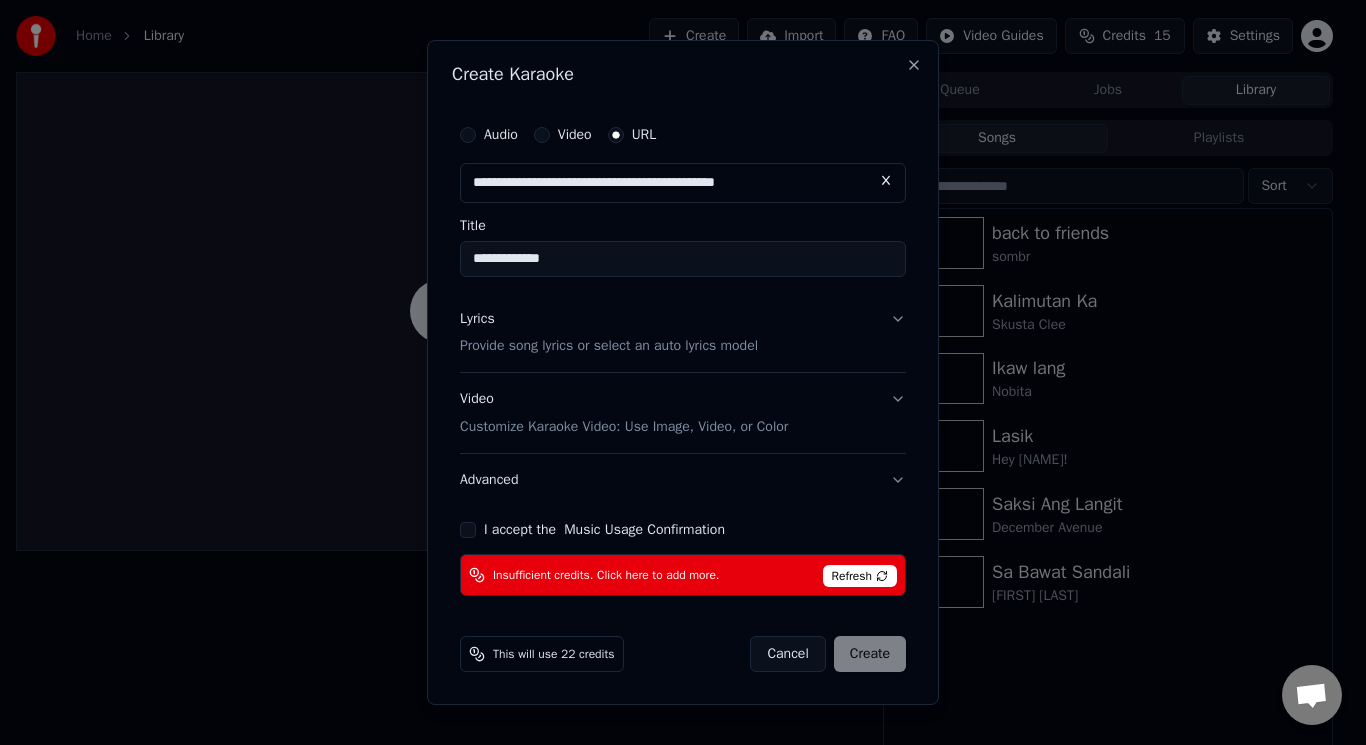 drag, startPoint x: 527, startPoint y: 264, endPoint x: 432, endPoint y: 271, distance: 95.257545 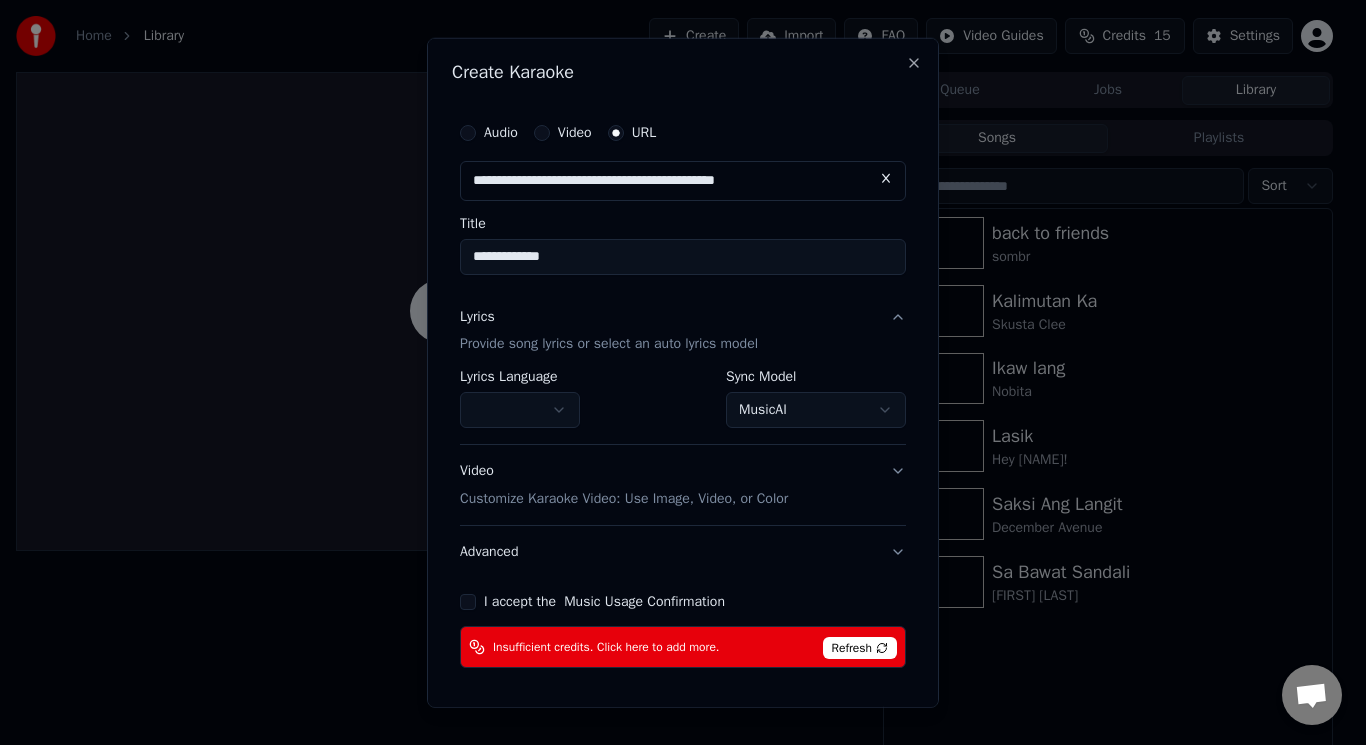 click on "MusicAI" at bounding box center [816, 410] 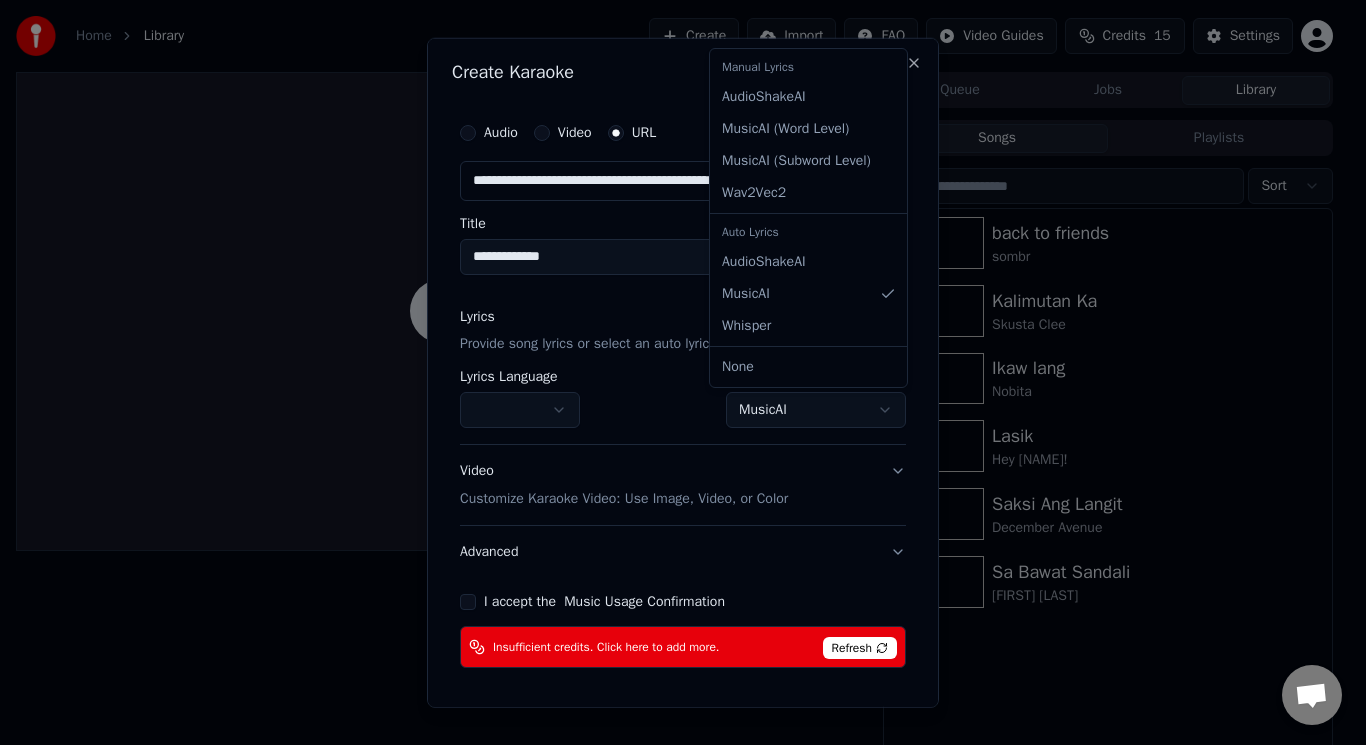 select on "**********" 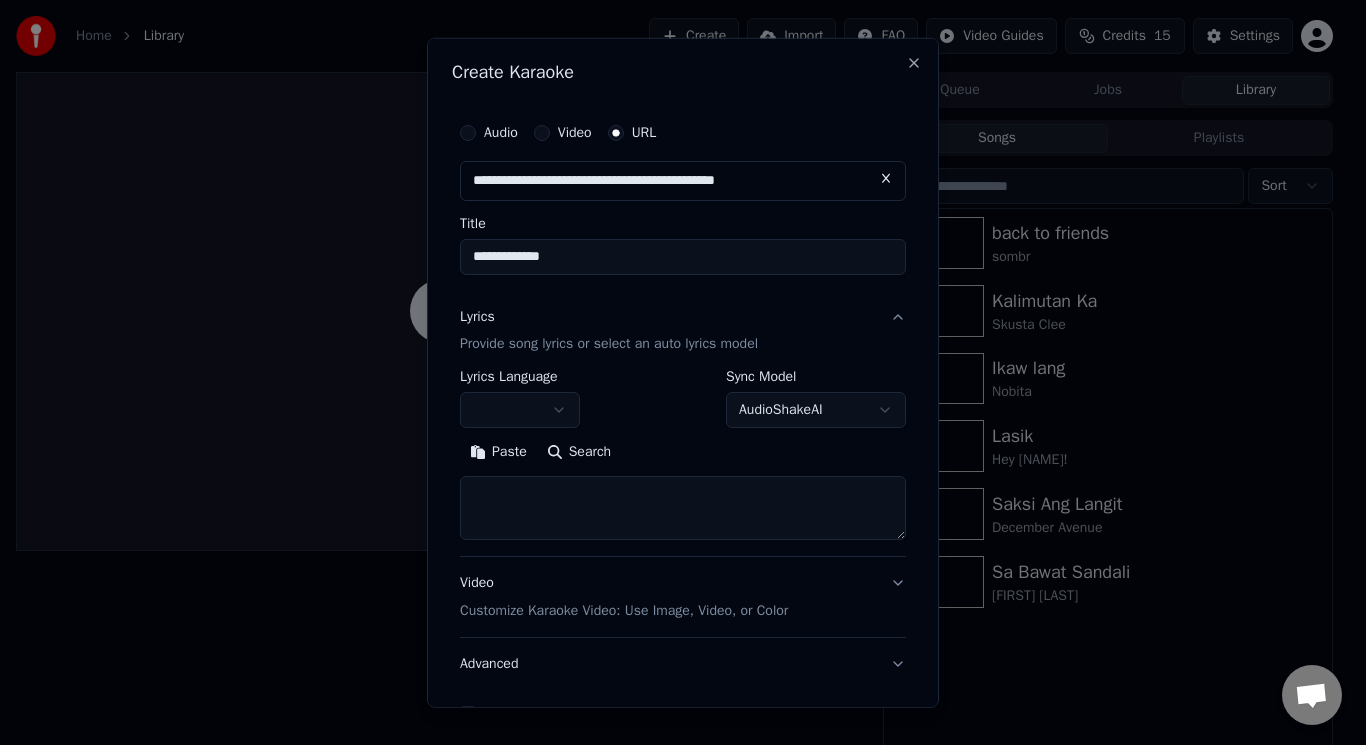click on "Search" at bounding box center [579, 452] 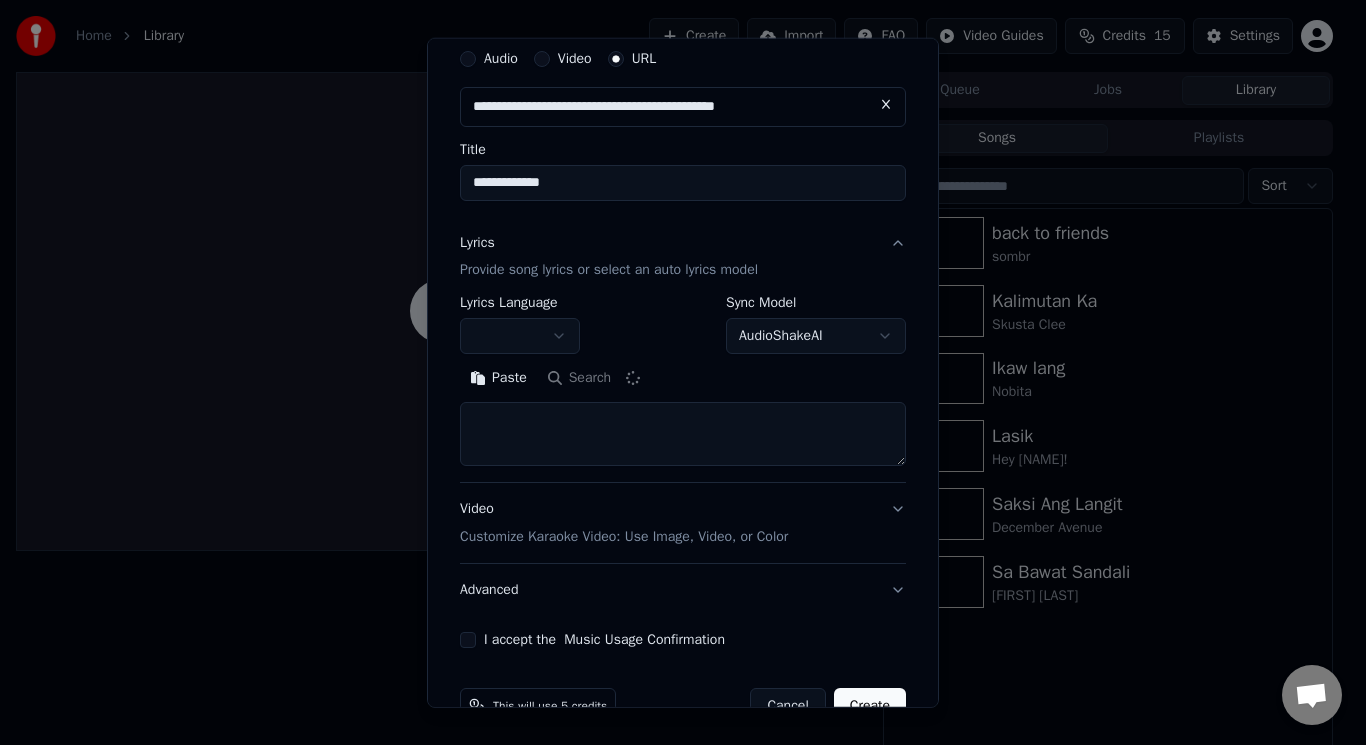 scroll, scrollTop: 123, scrollLeft: 0, axis: vertical 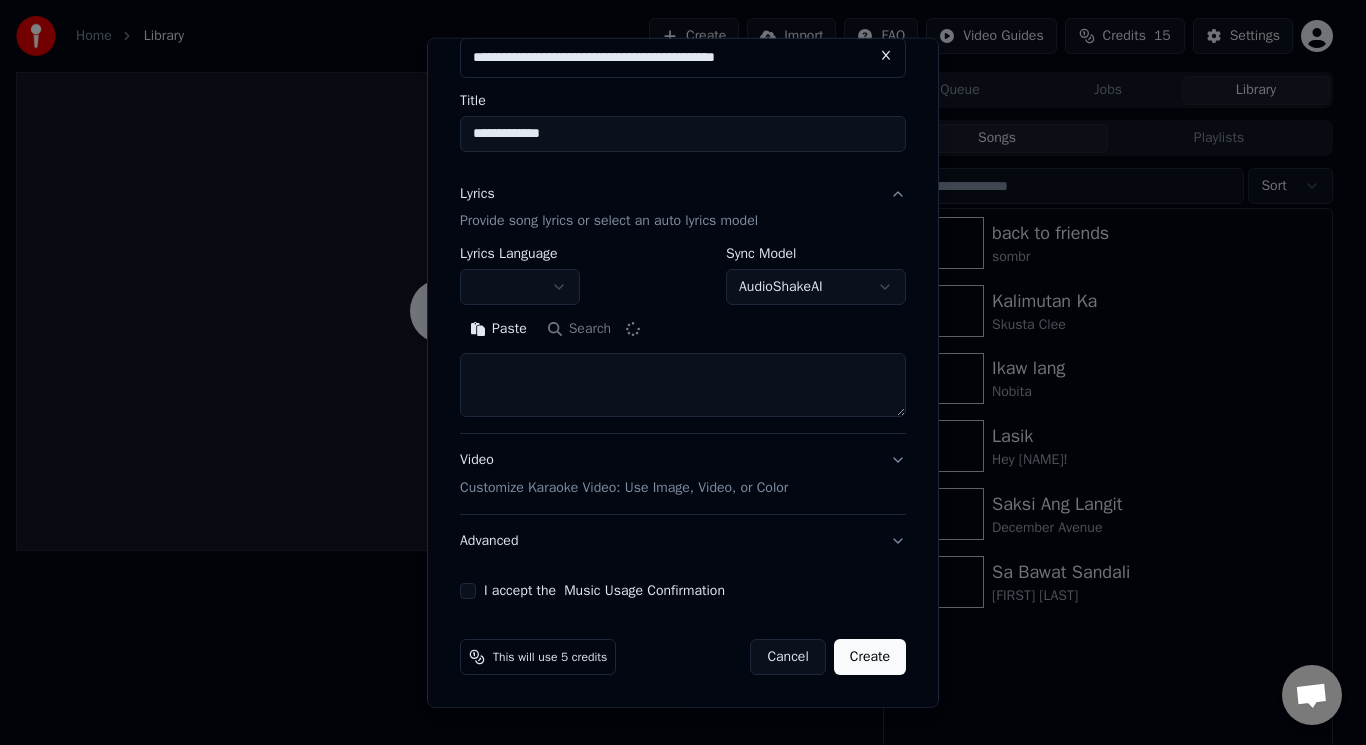 type on "**********" 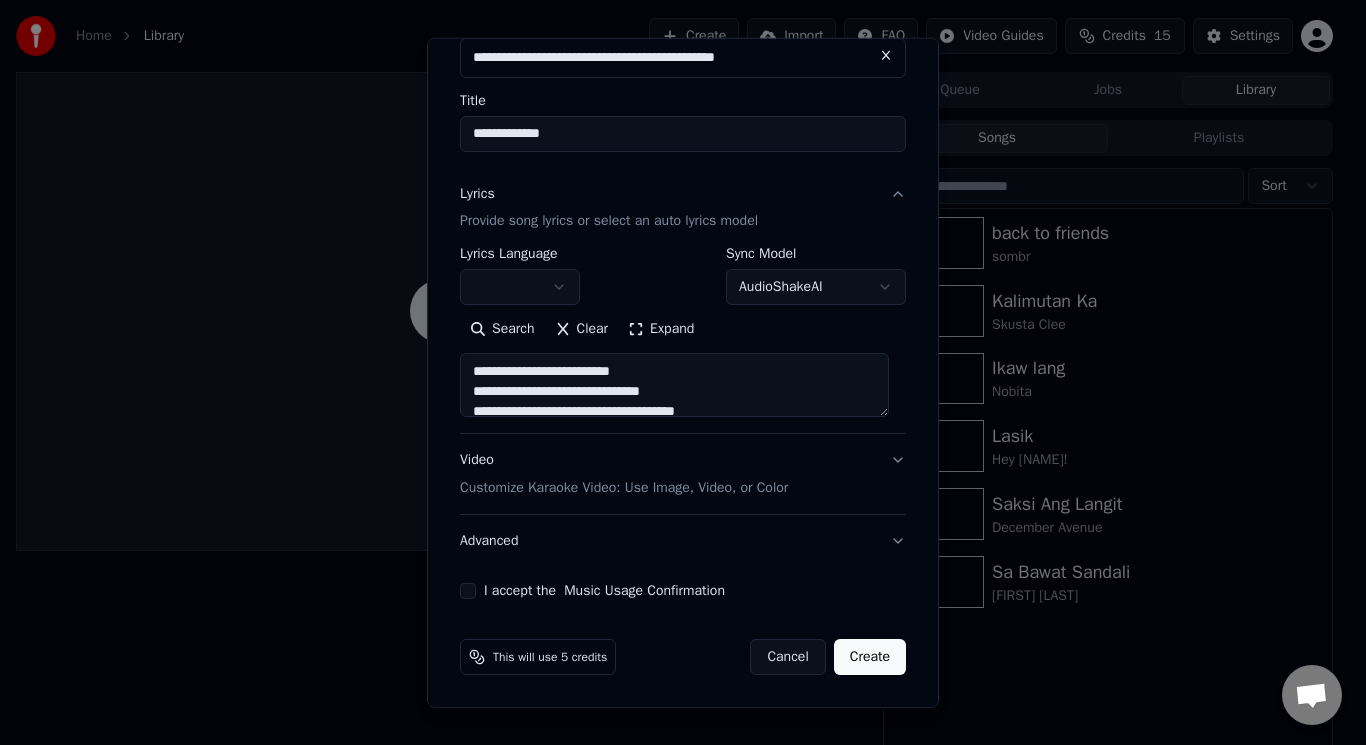 click on "I accept the   Music Usage Confirmation" at bounding box center (468, 591) 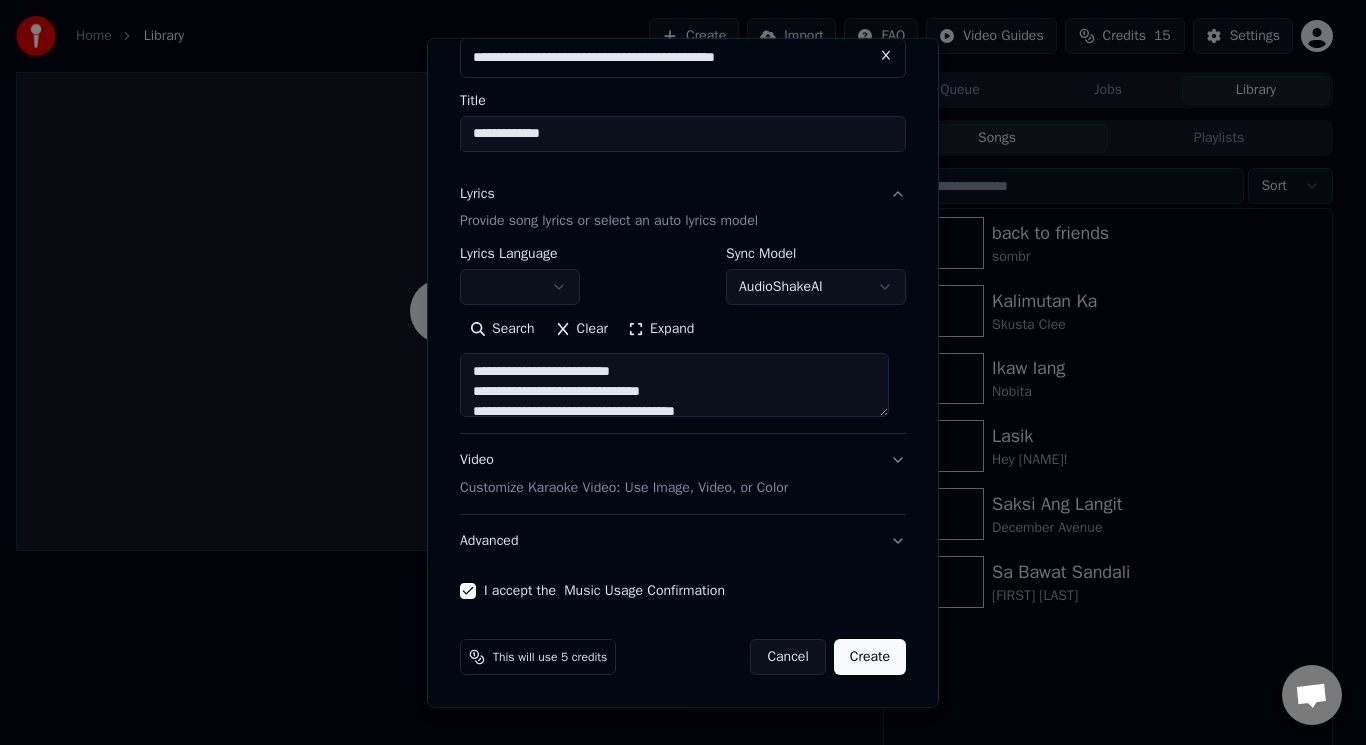click on "**********" at bounding box center [674, 385] 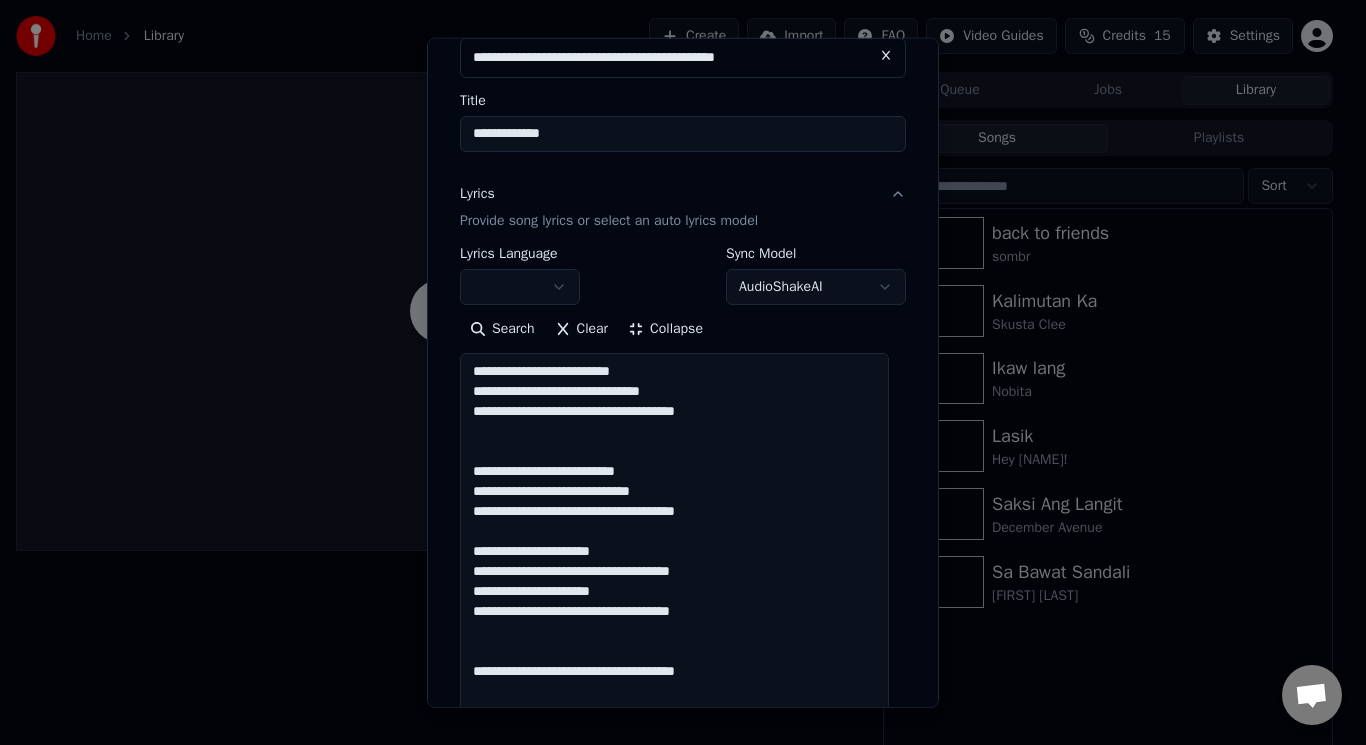 scroll, scrollTop: 2, scrollLeft: 0, axis: vertical 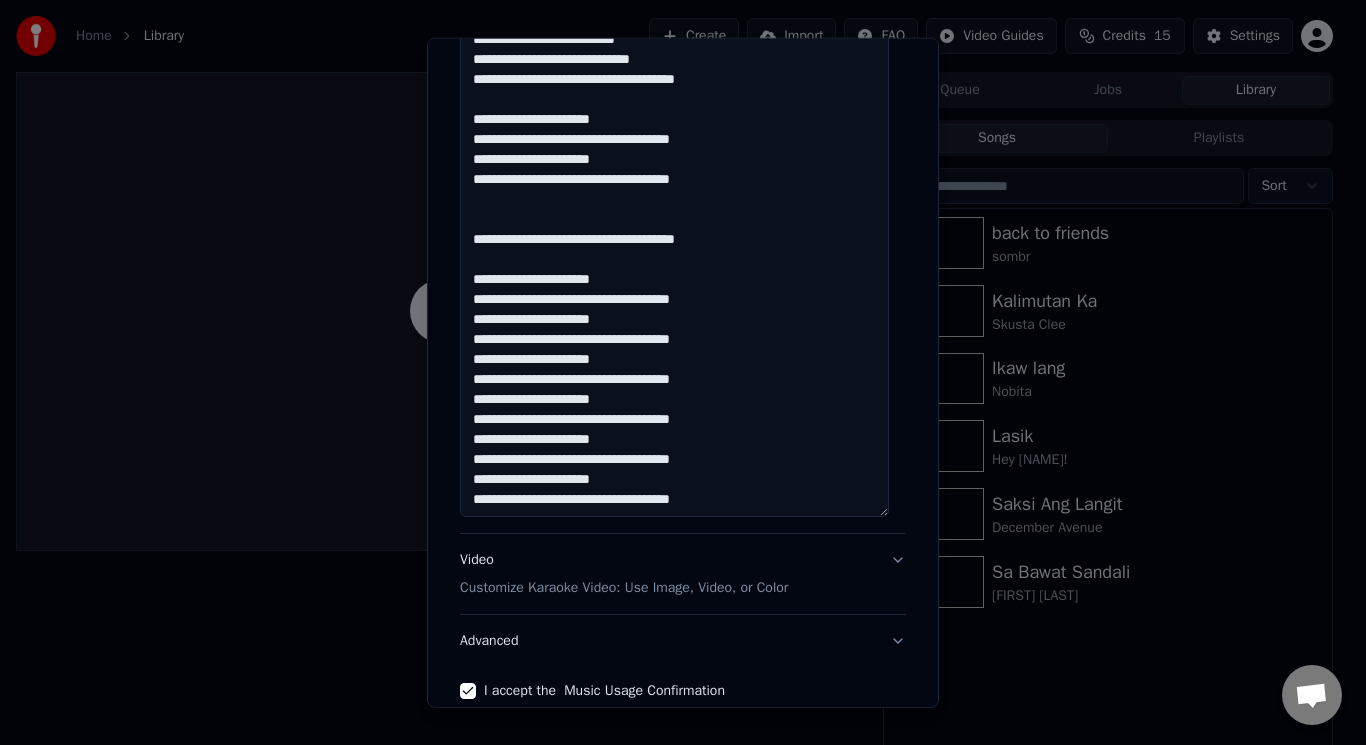 click on "Customize Karaoke Video: Use Image, Video, or Color" at bounding box center (624, 588) 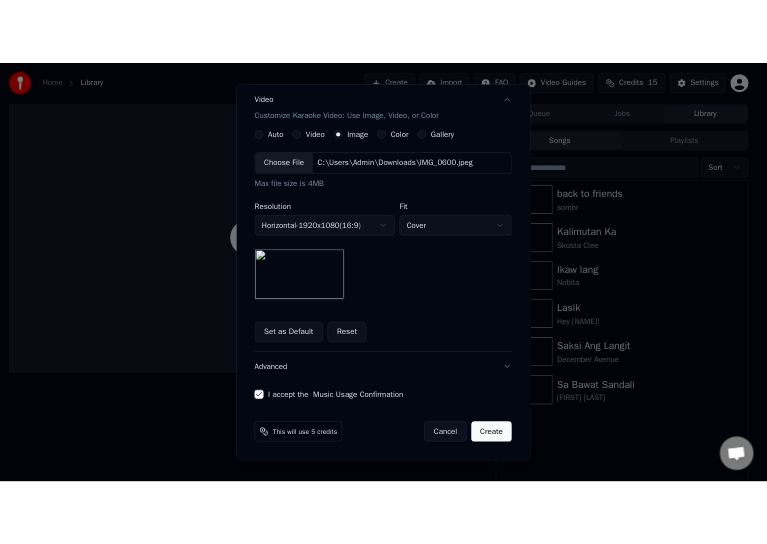scroll, scrollTop: 331, scrollLeft: 0, axis: vertical 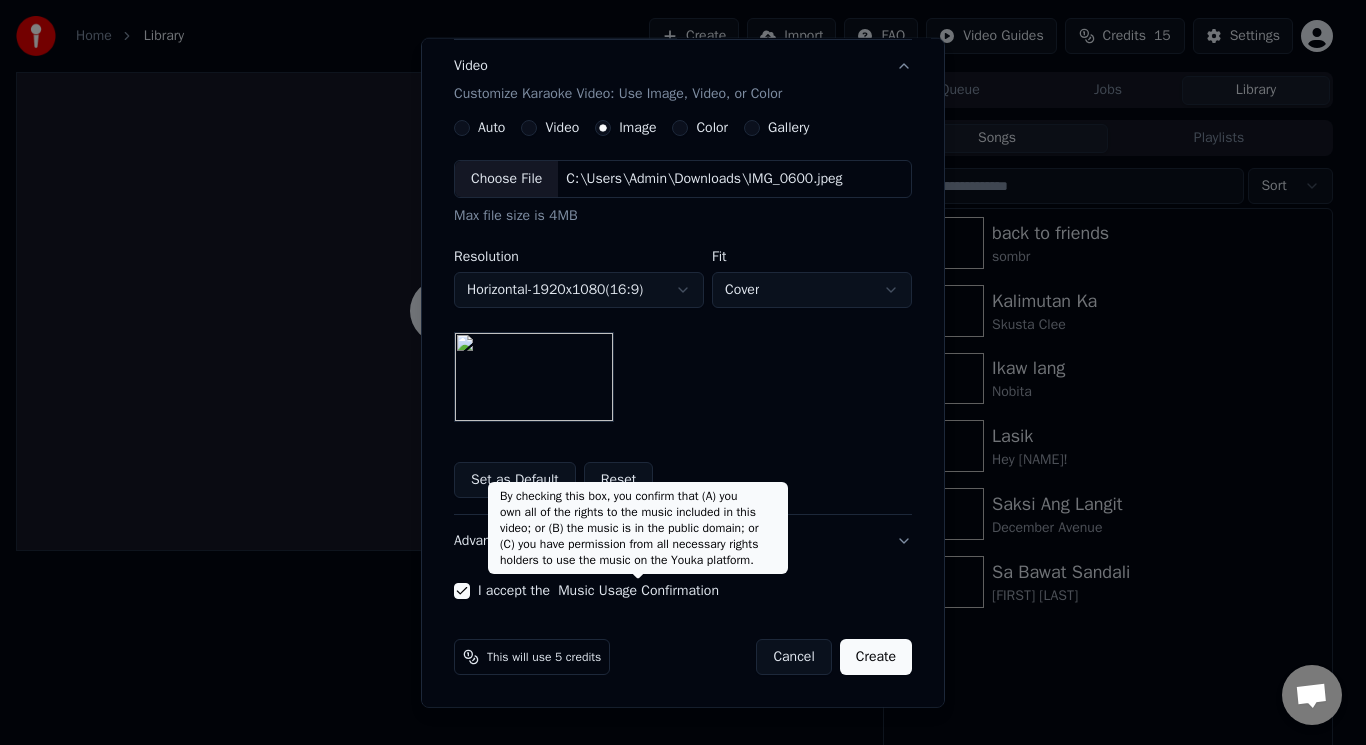 click on "**********" at bounding box center [683, 291] 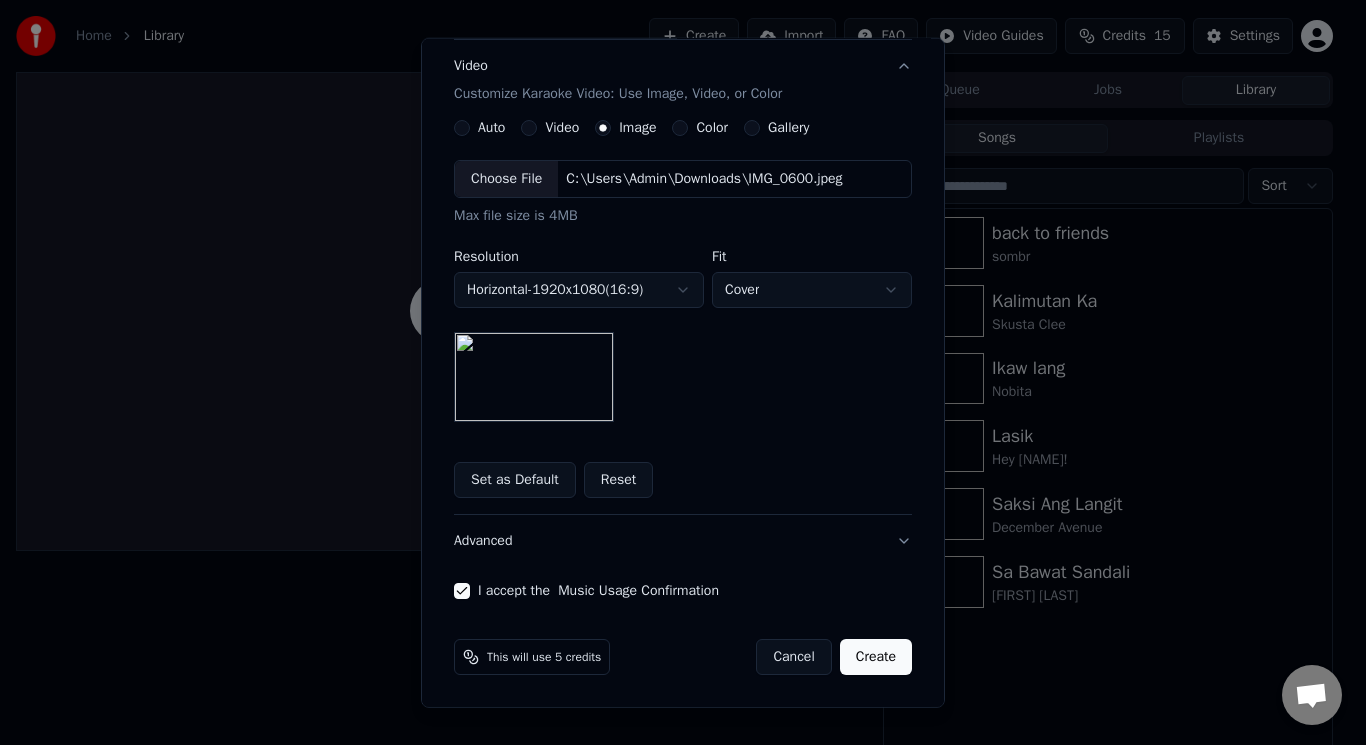 click at bounding box center (534, 377) 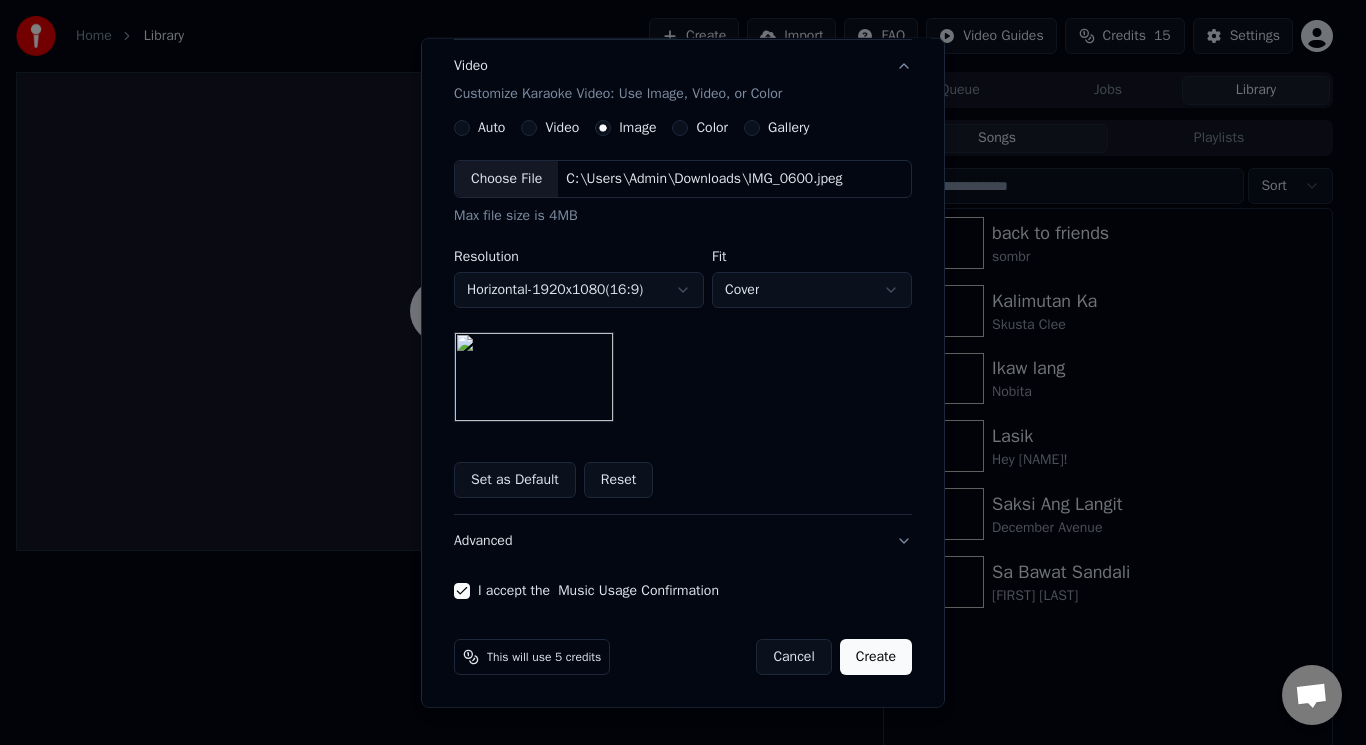 click on "Create" at bounding box center (876, 657) 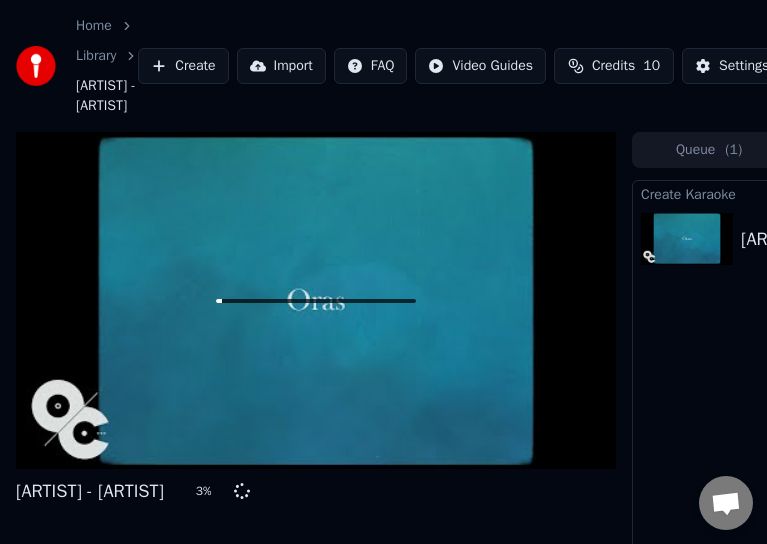 scroll, scrollTop: 0, scrollLeft: 315, axis: horizontal 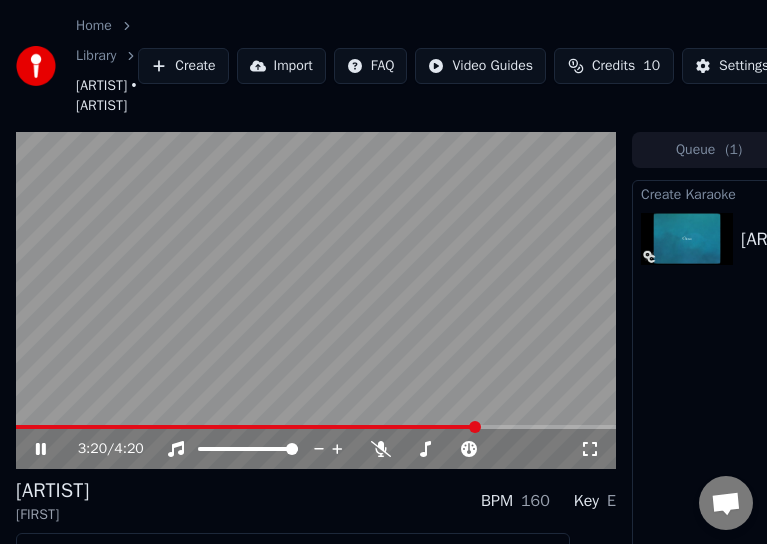 click on "3:20  /  4:20 Oras Calein BPM 160 Key E Edit Video Audio Subtitles Download Cloud Library Manual Sync Download Video Open Dual Screen Queue ( 1 ) Jobs Library Create Karaoke Oras - Calein Play" at bounding box center (383, 388) 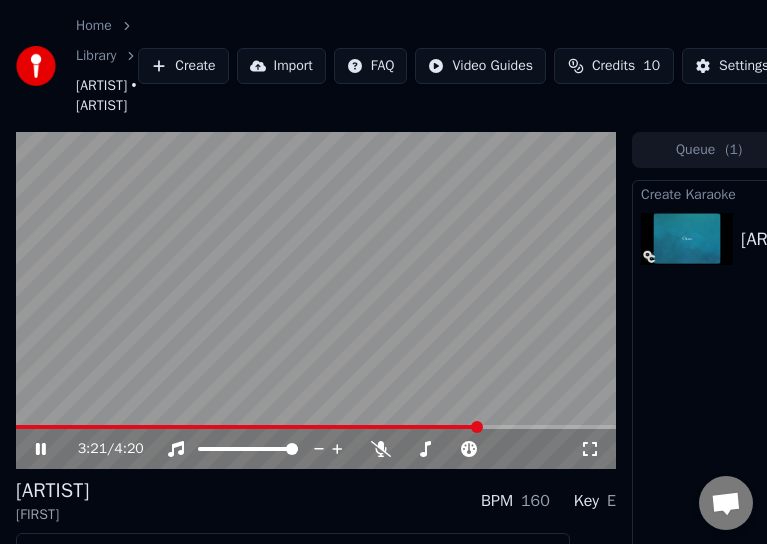 click at bounding box center (248, 427) 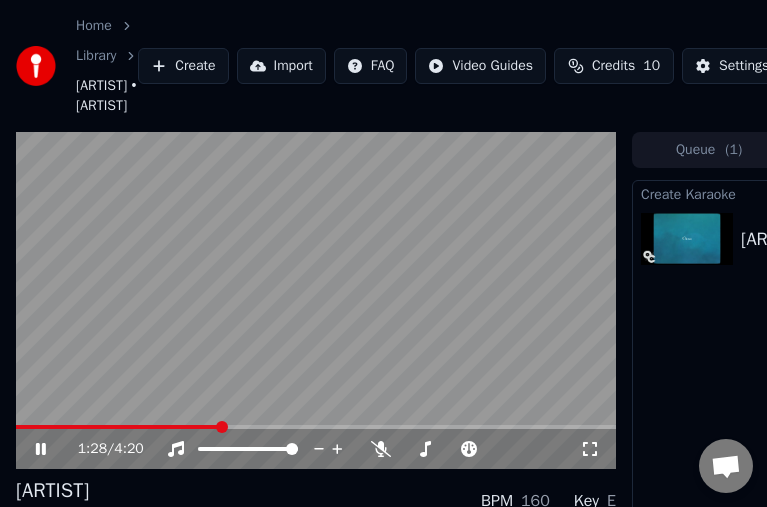 scroll, scrollTop: 138, scrollLeft: 0, axis: vertical 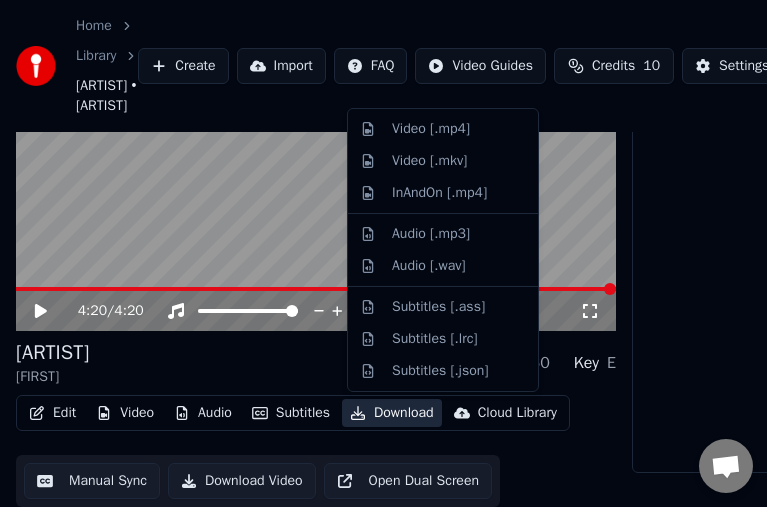 click on "Download" at bounding box center (392, 413) 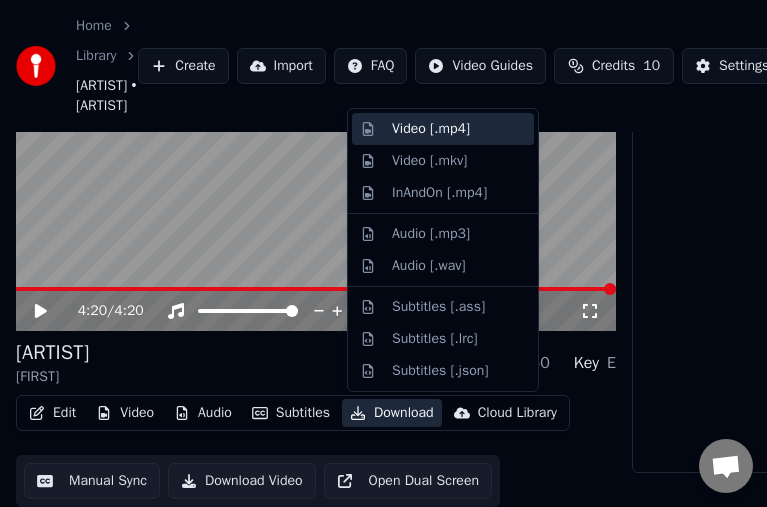 click on "Video [.mp4]" at bounding box center [431, 129] 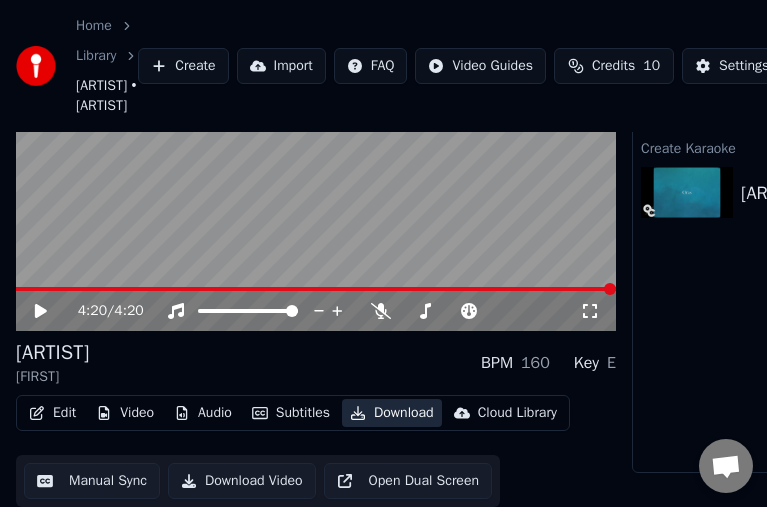 scroll, scrollTop: 138, scrollLeft: 315, axis: both 